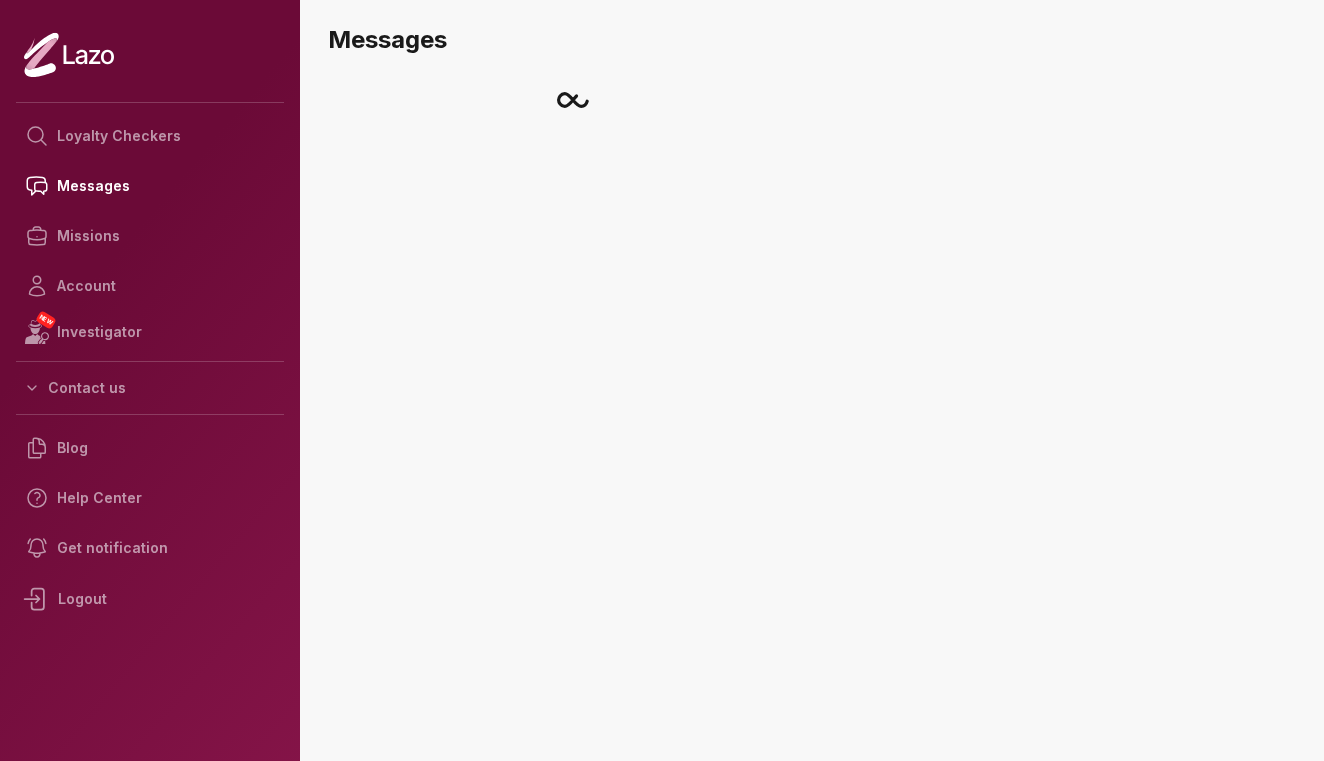 scroll, scrollTop: 0, scrollLeft: 0, axis: both 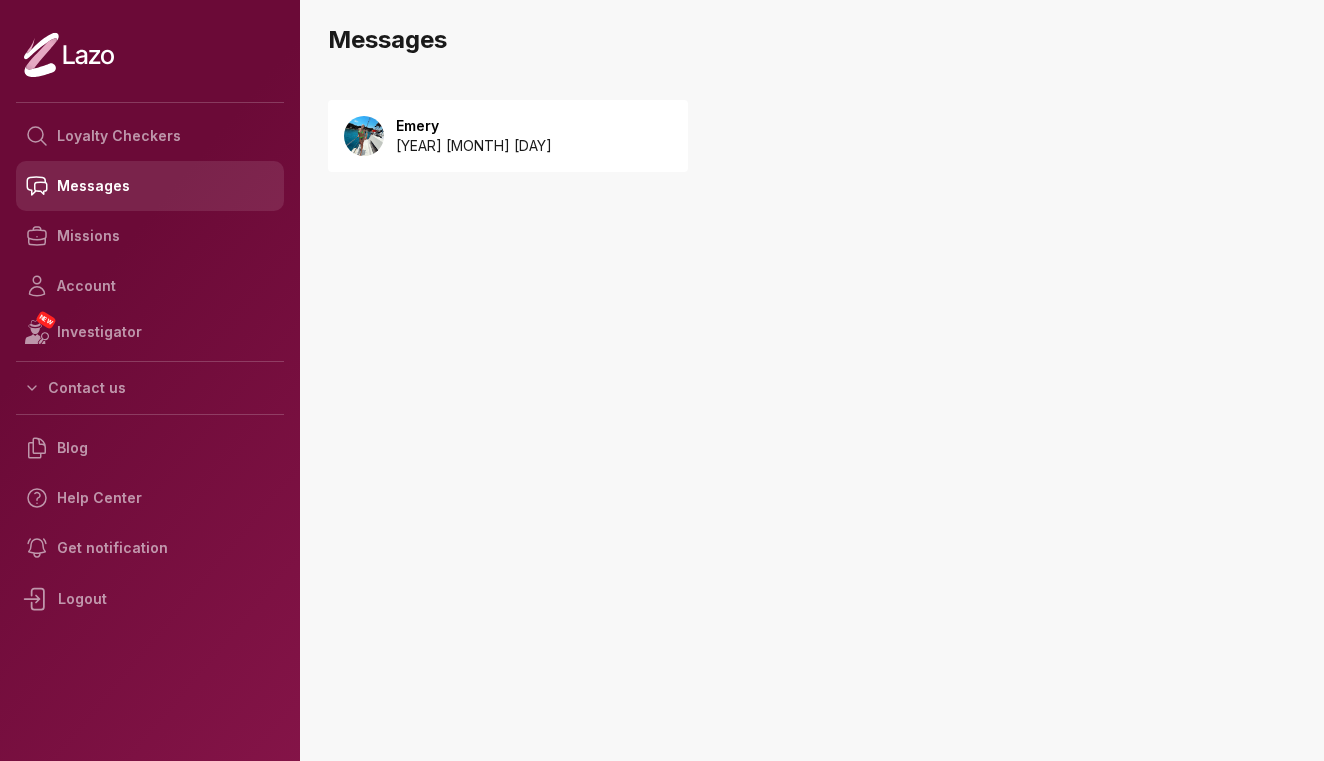click on "Messages" at bounding box center (150, 186) 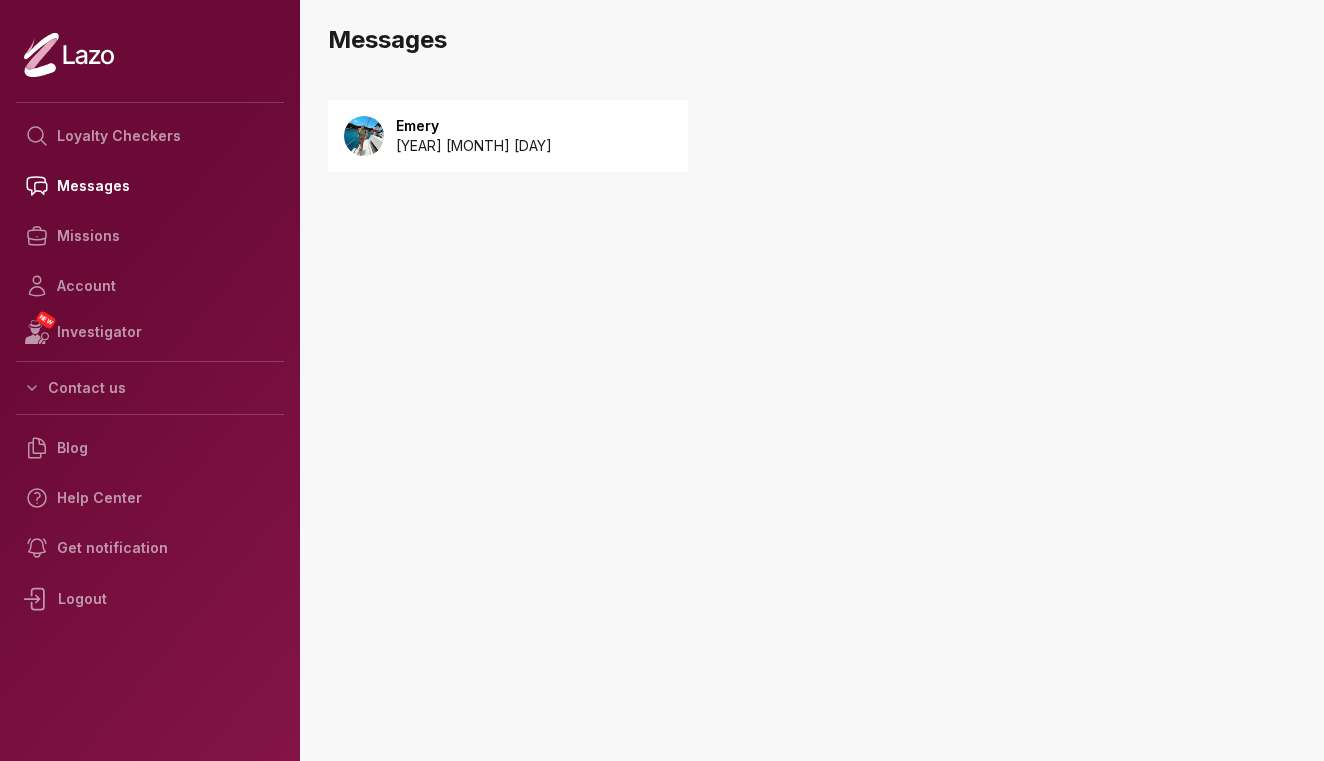 click on "Emery 2025 August 02" at bounding box center (508, 136) 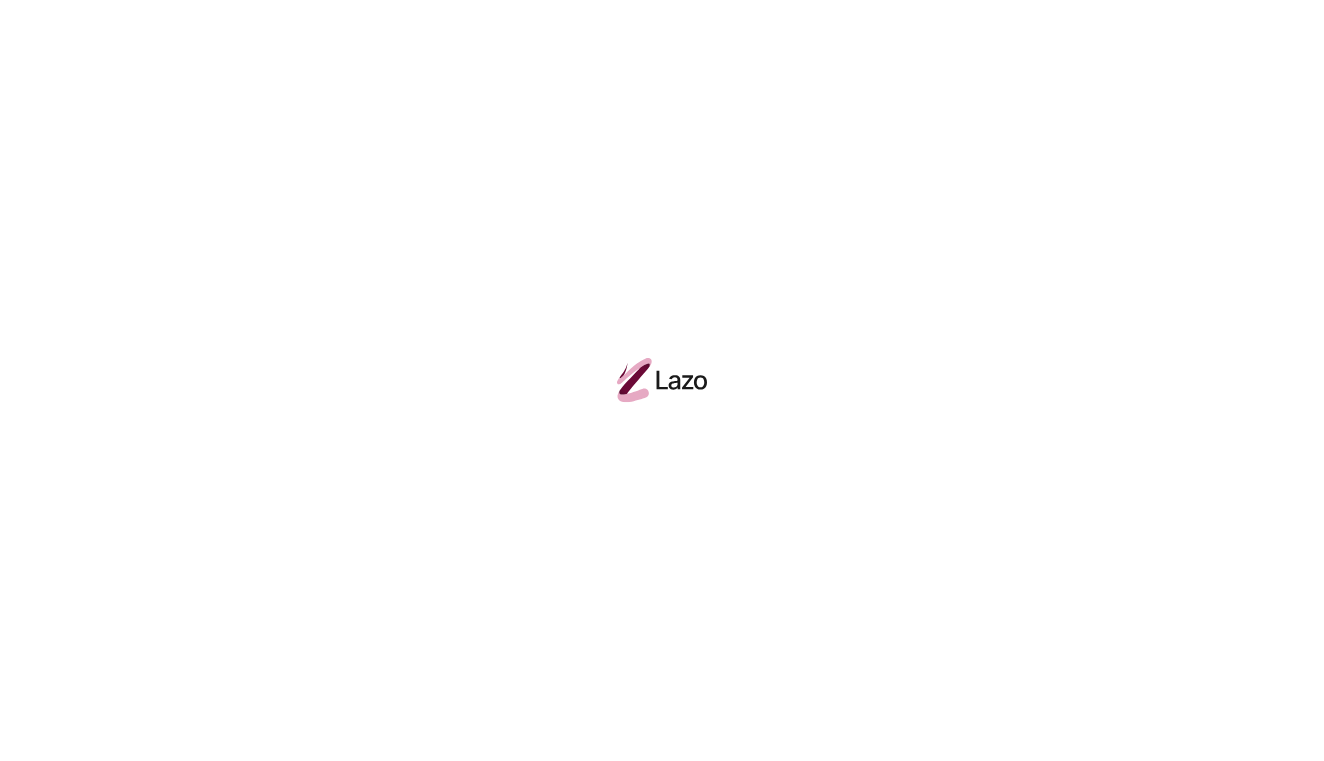scroll, scrollTop: 0, scrollLeft: 0, axis: both 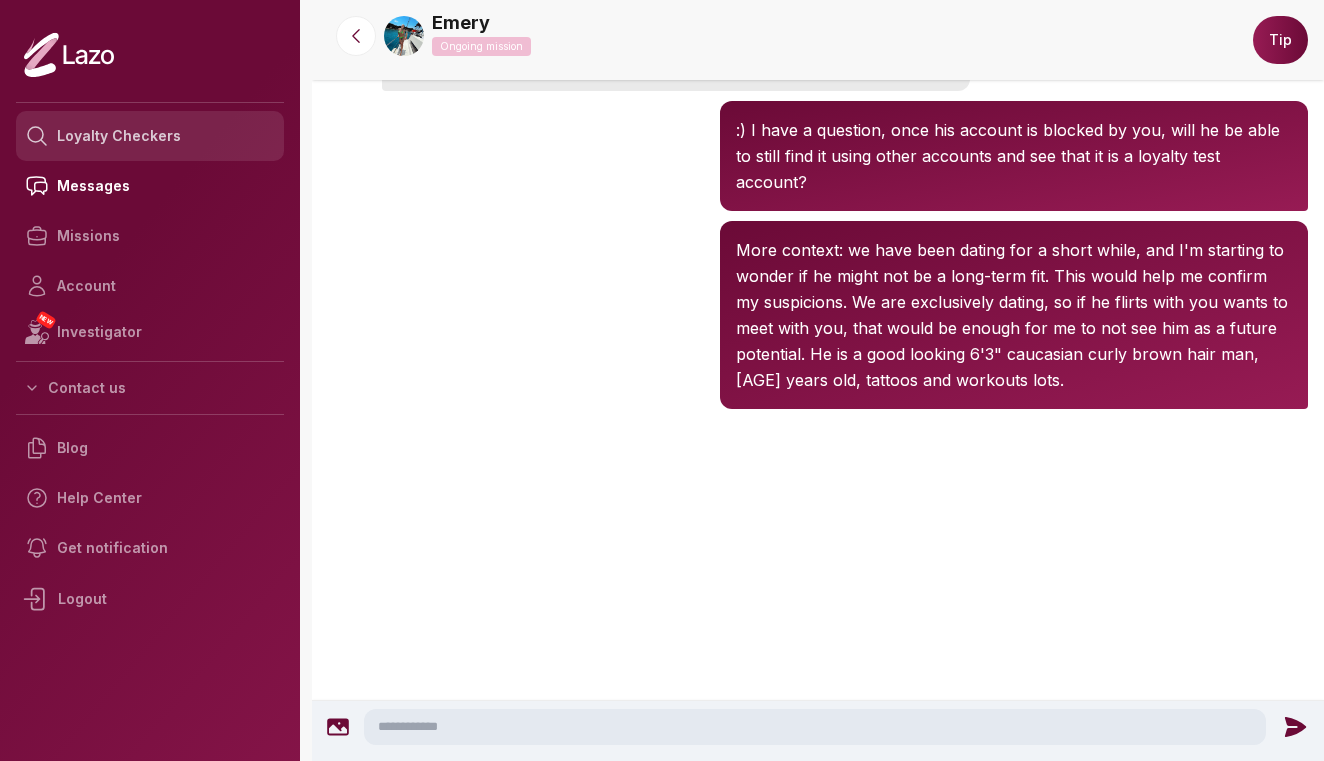 click on "Loyalty Checkers" at bounding box center [150, 136] 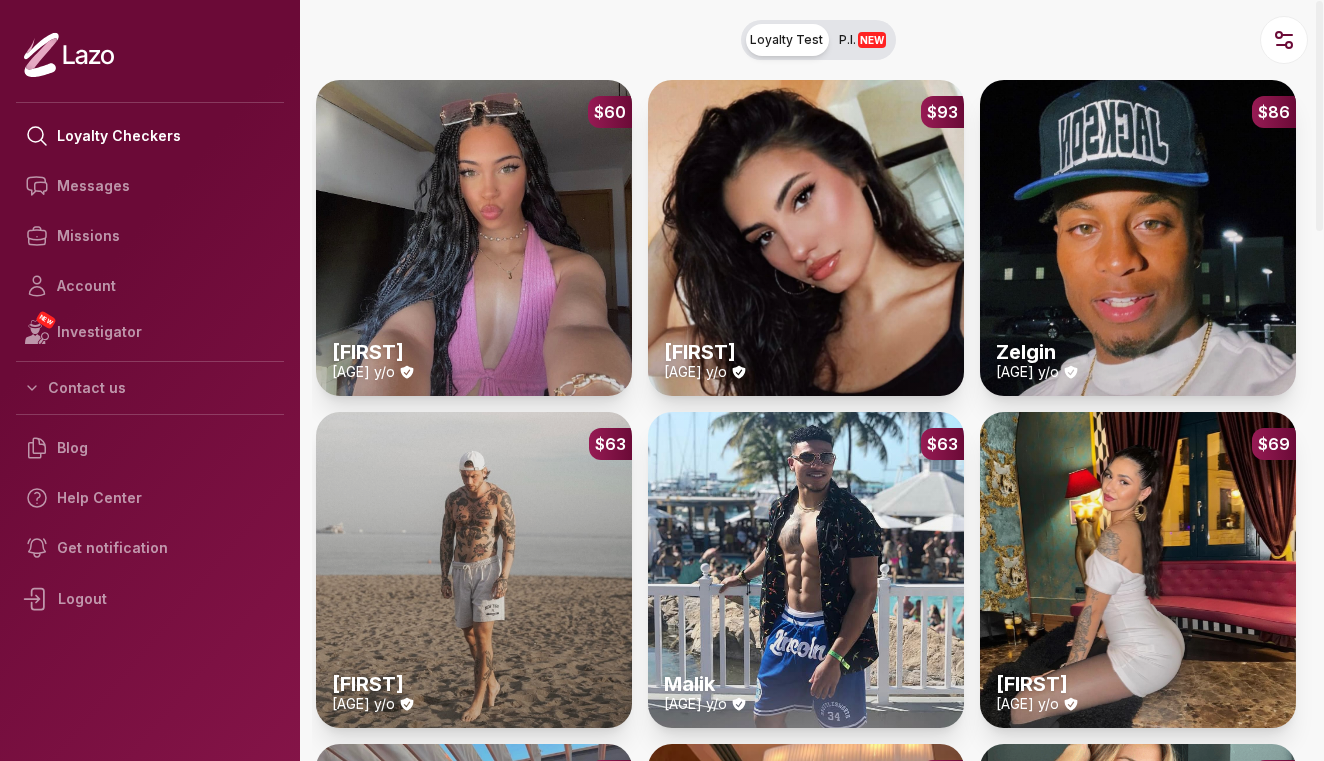 click on "$63 Michael 34 y/o" at bounding box center [474, 570] 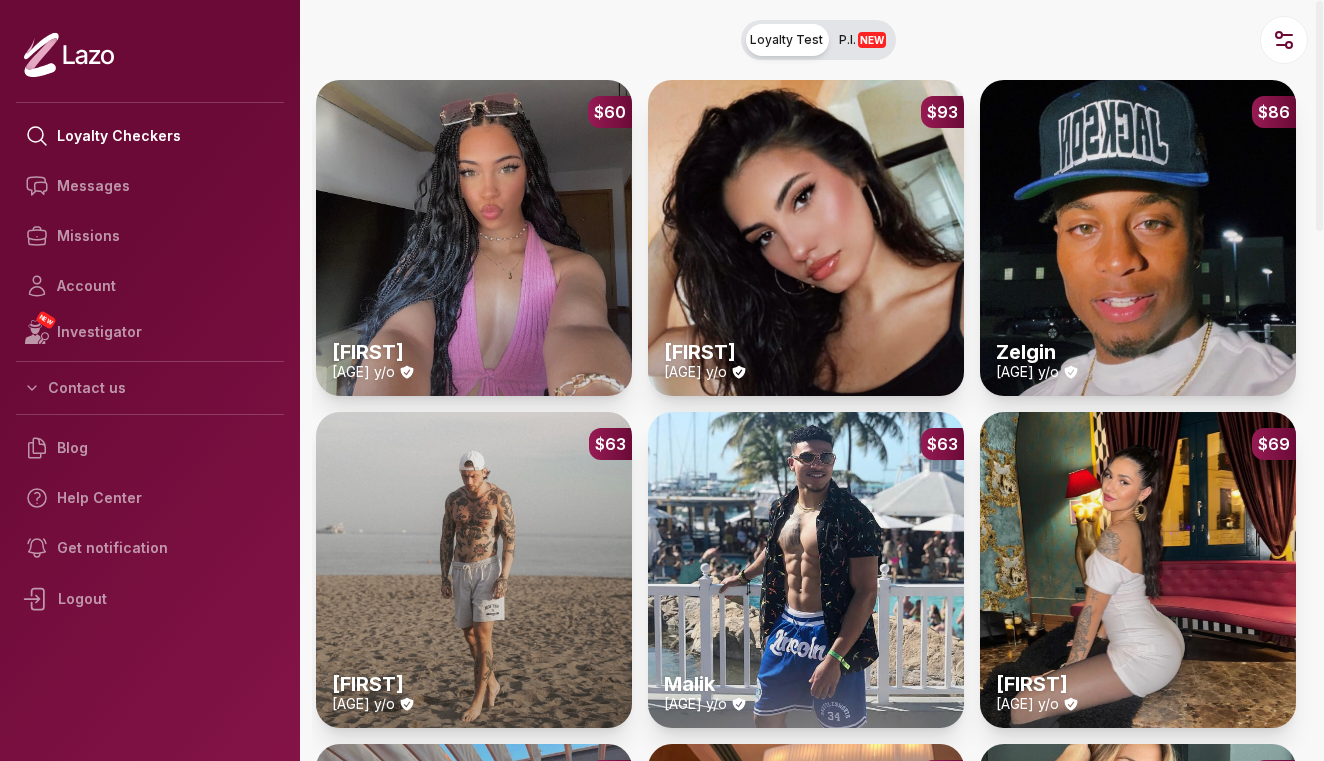 scroll, scrollTop: 0, scrollLeft: 0, axis: both 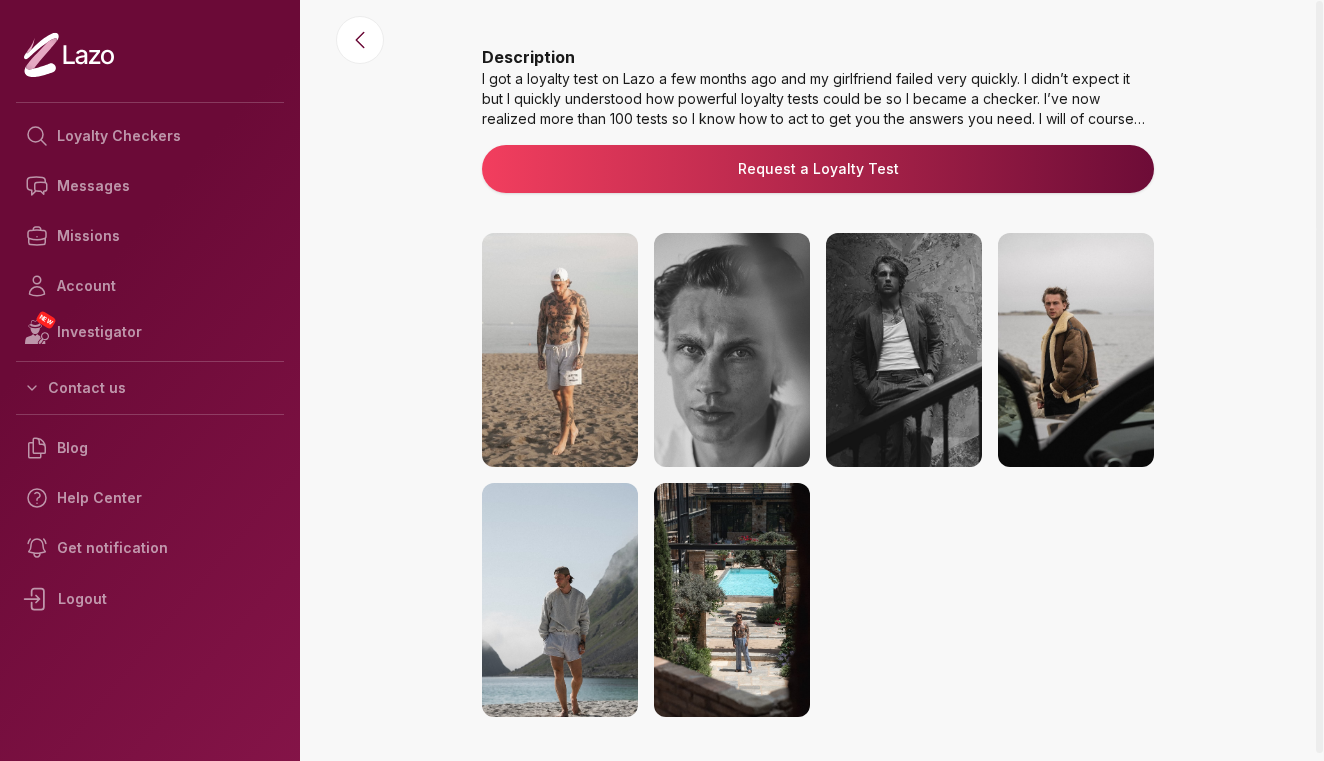 click at bounding box center (732, 600) 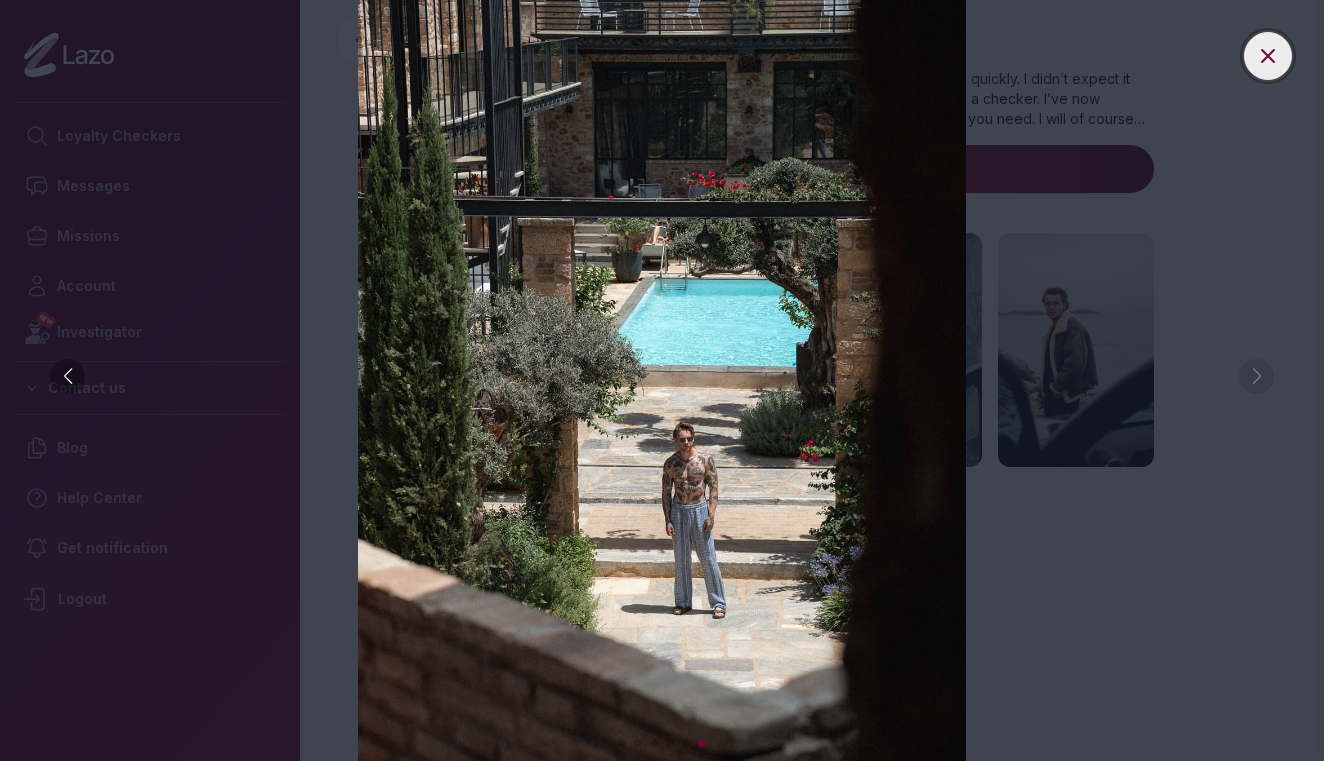 click 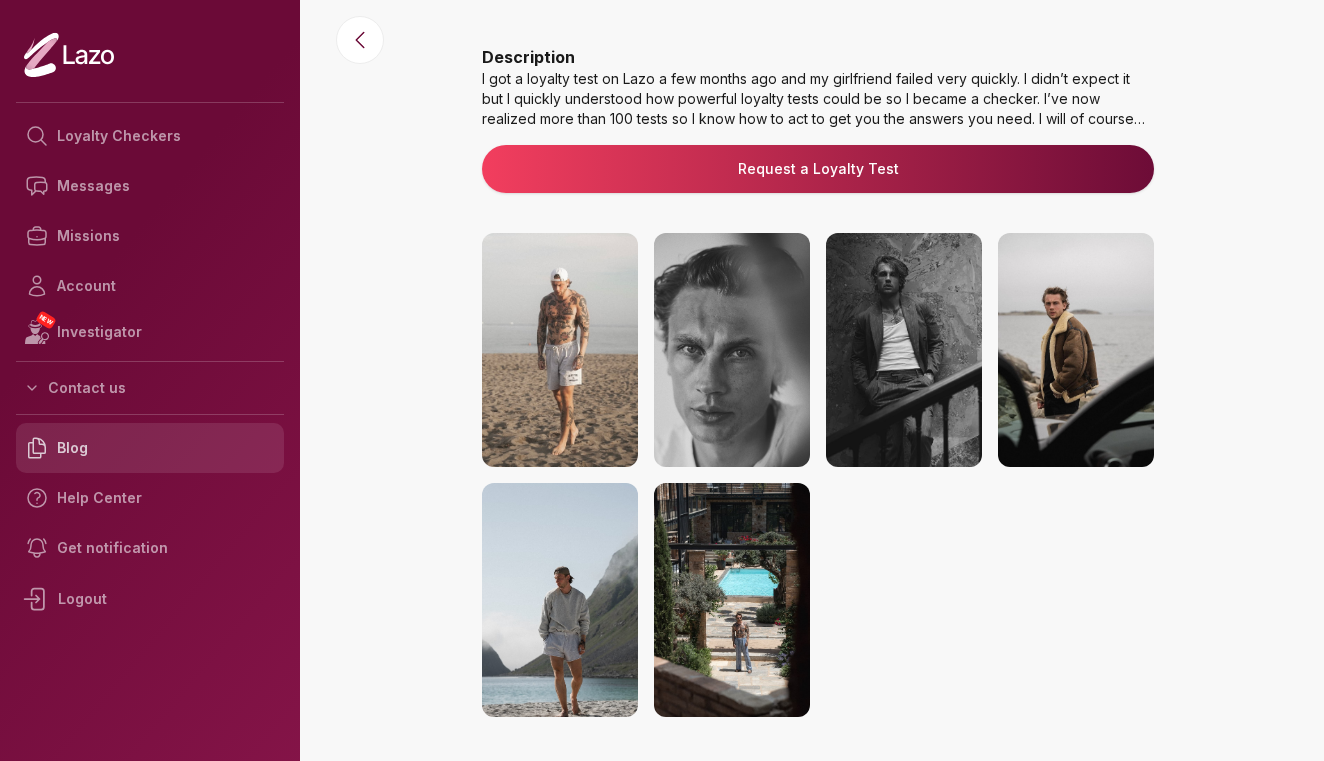 click on "Blog" at bounding box center (150, 448) 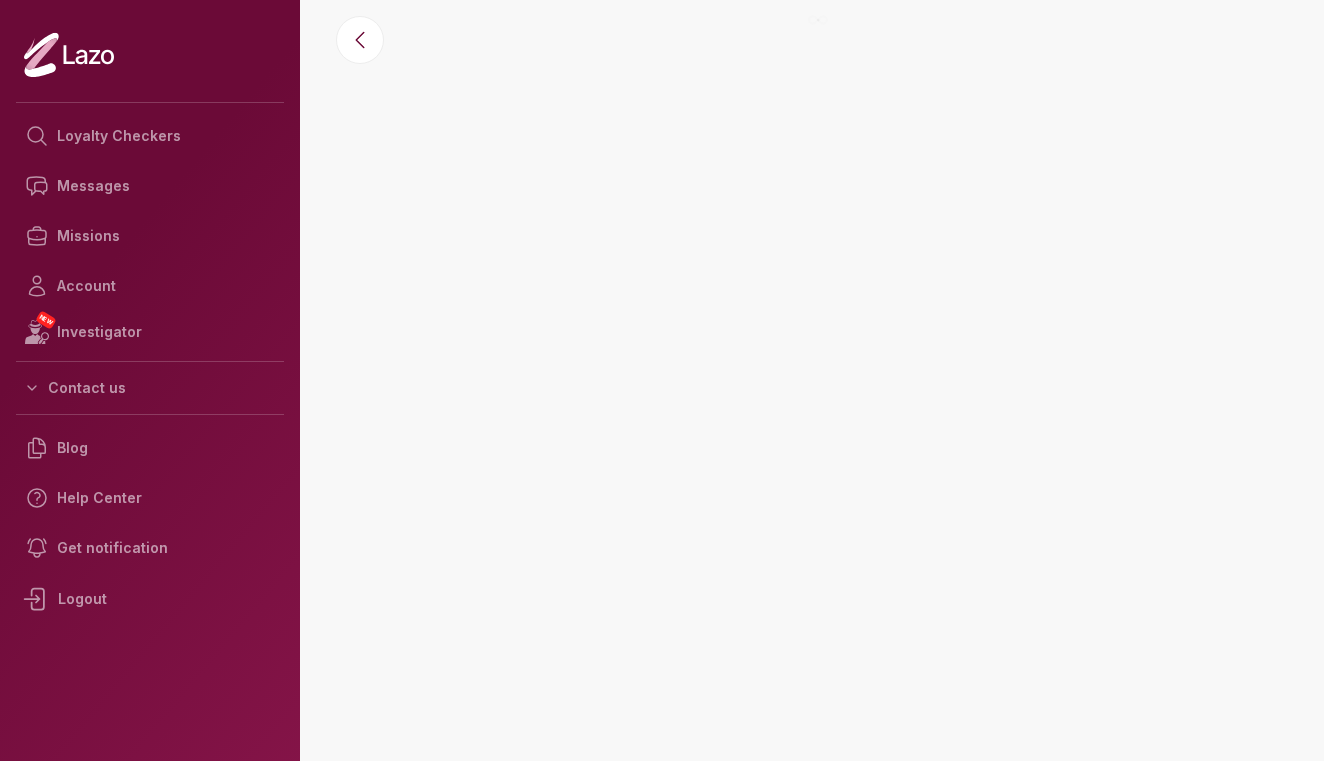 scroll, scrollTop: 0, scrollLeft: 0, axis: both 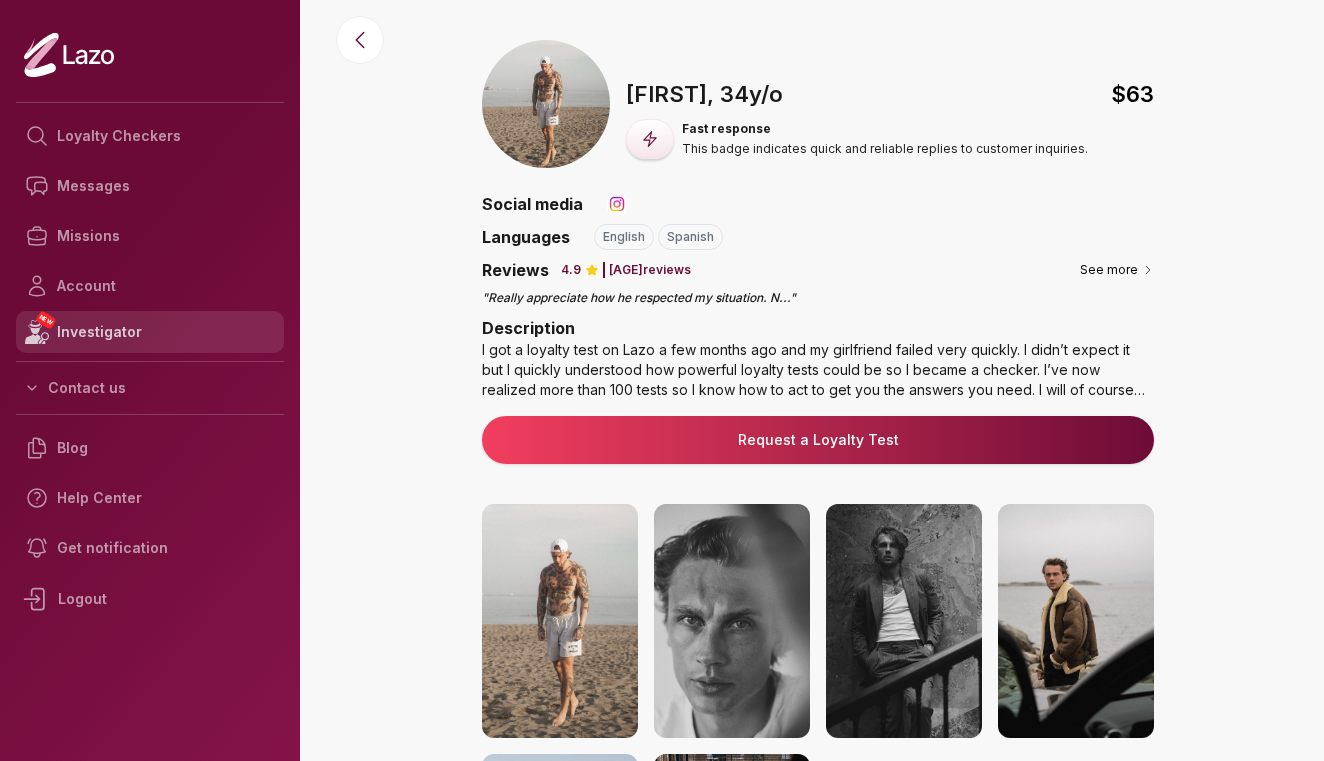 click on "NEW Investigator" at bounding box center (150, 332) 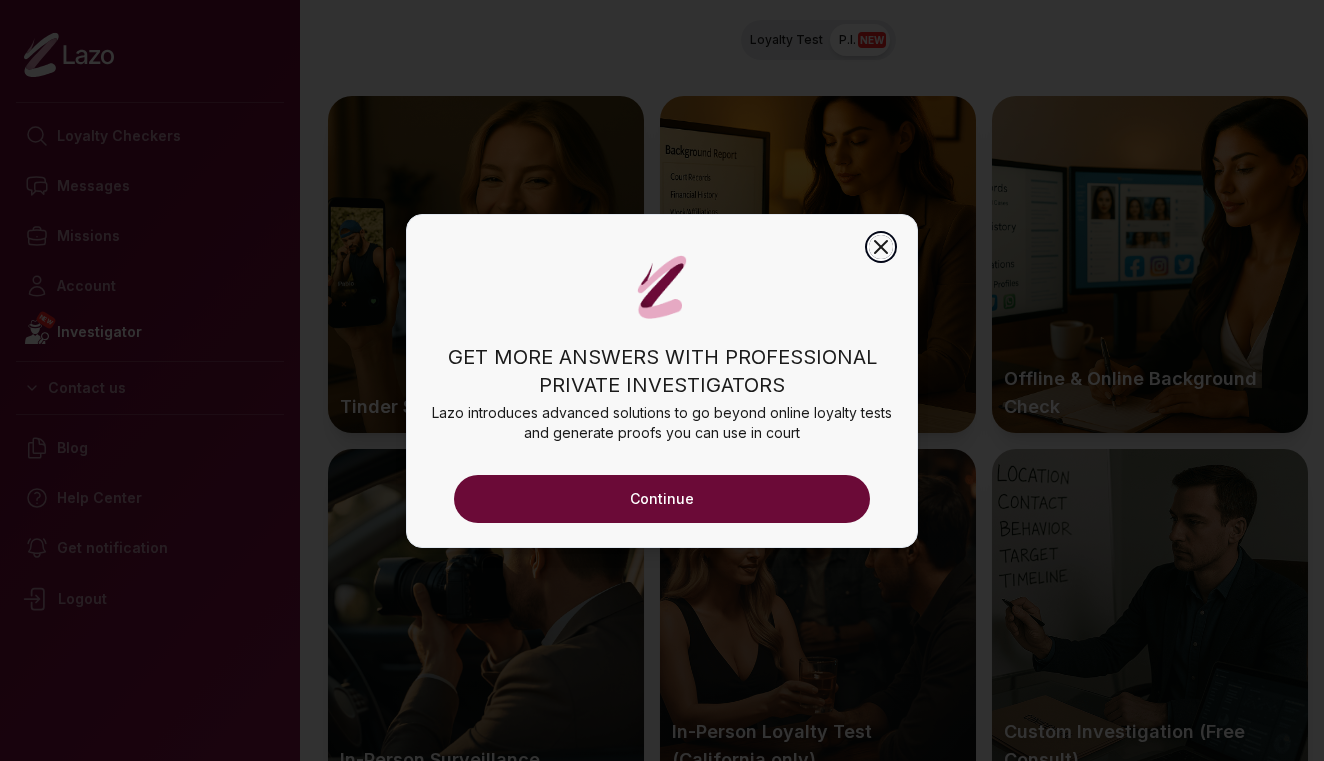 click 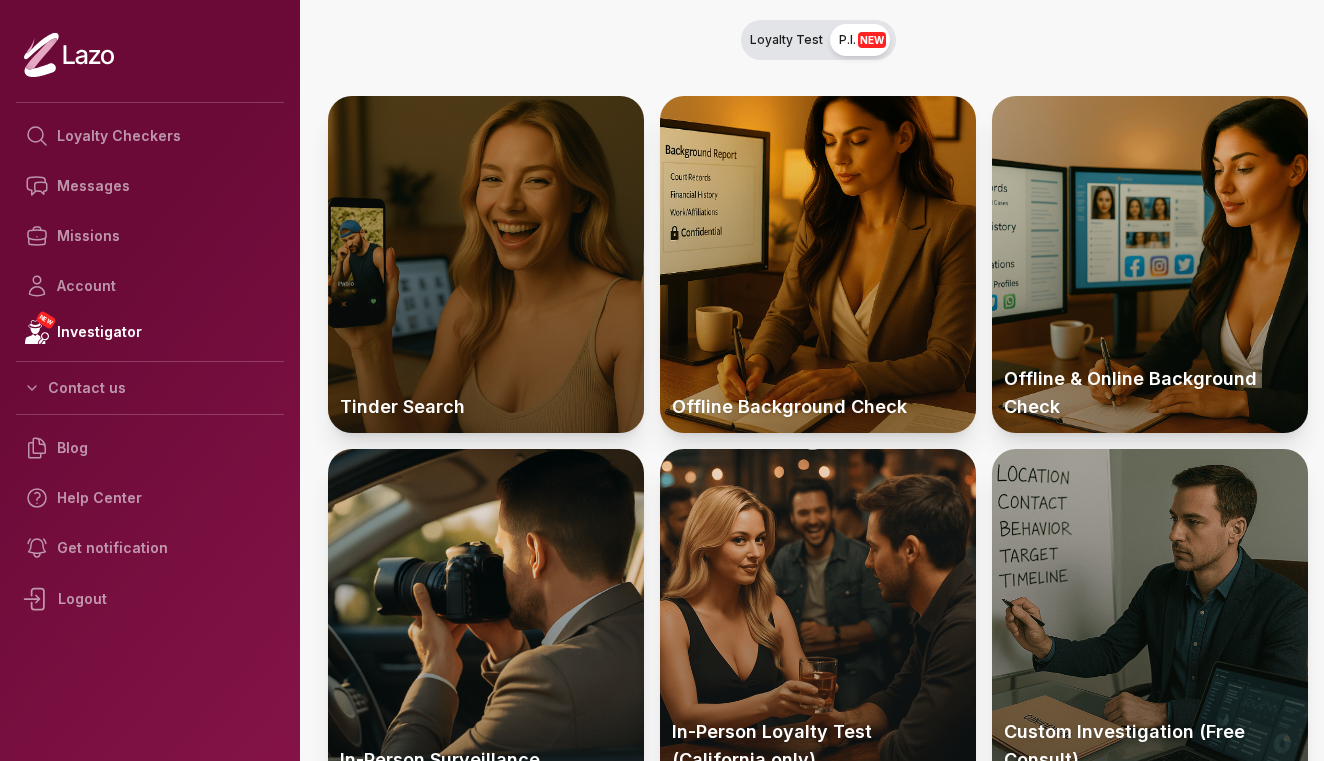 click at bounding box center [486, 264] 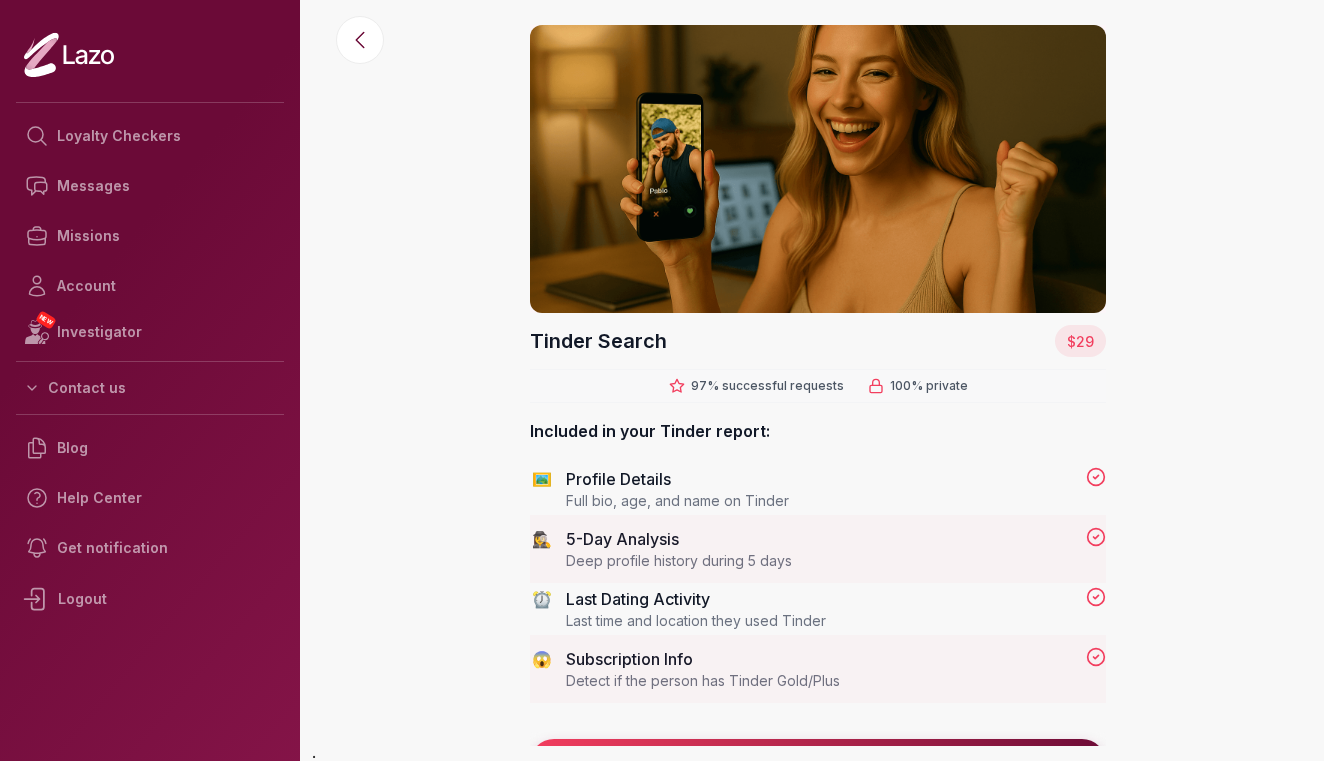 scroll, scrollTop: 24, scrollLeft: 0, axis: vertical 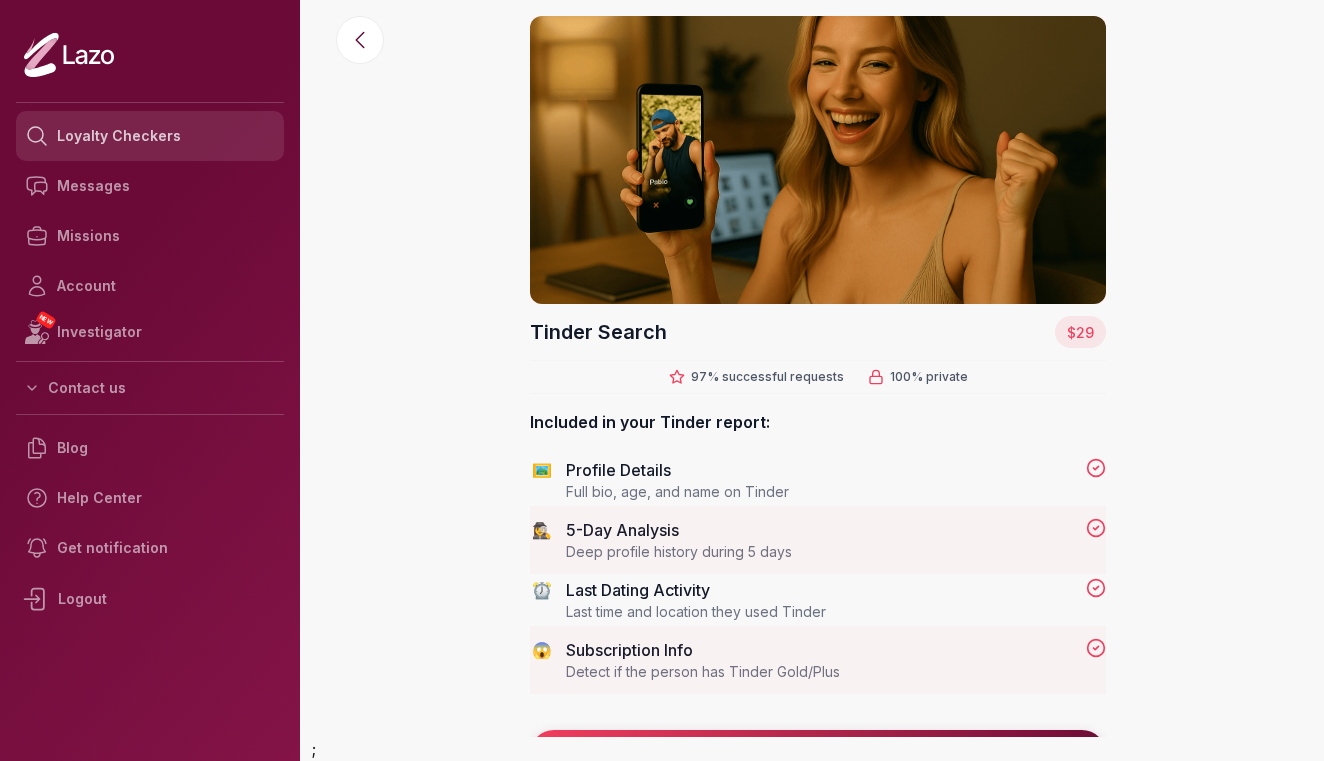 click on "Loyalty Checkers" at bounding box center [150, 136] 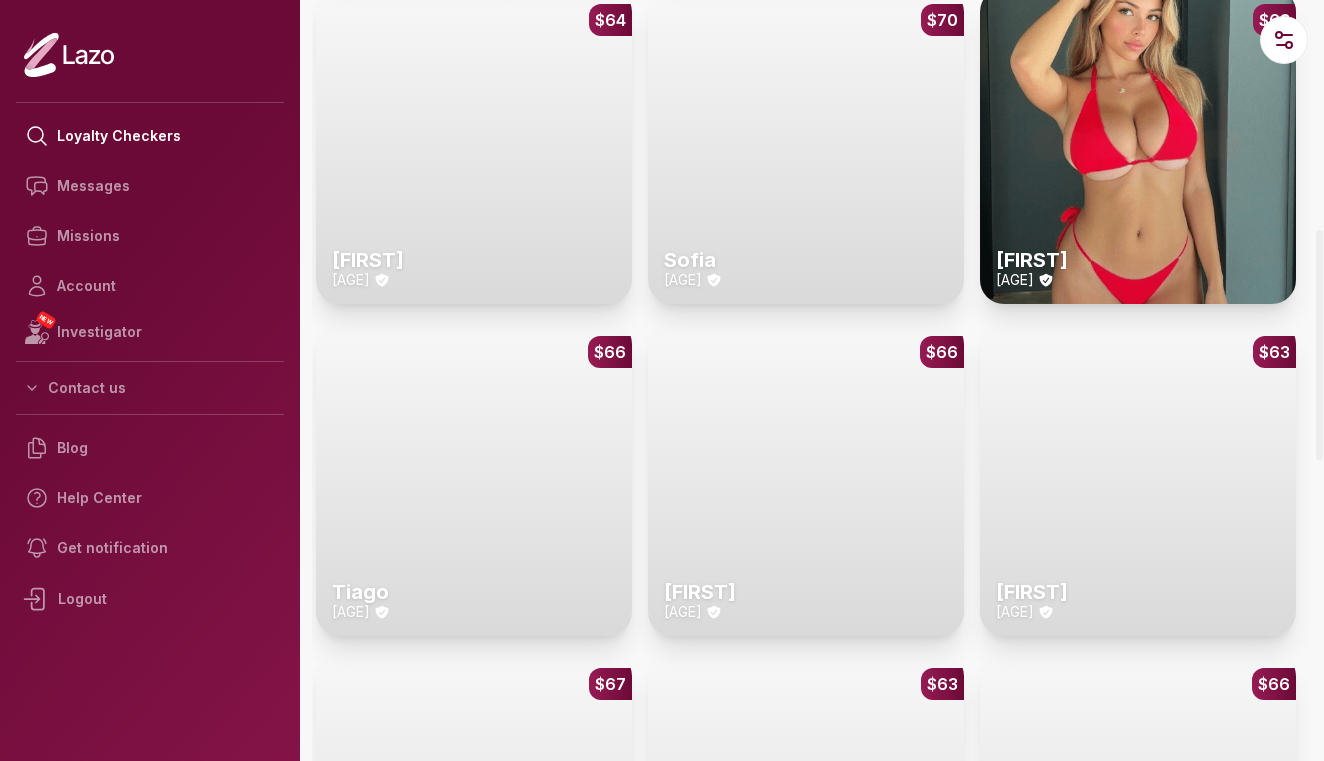 scroll, scrollTop: 759, scrollLeft: 0, axis: vertical 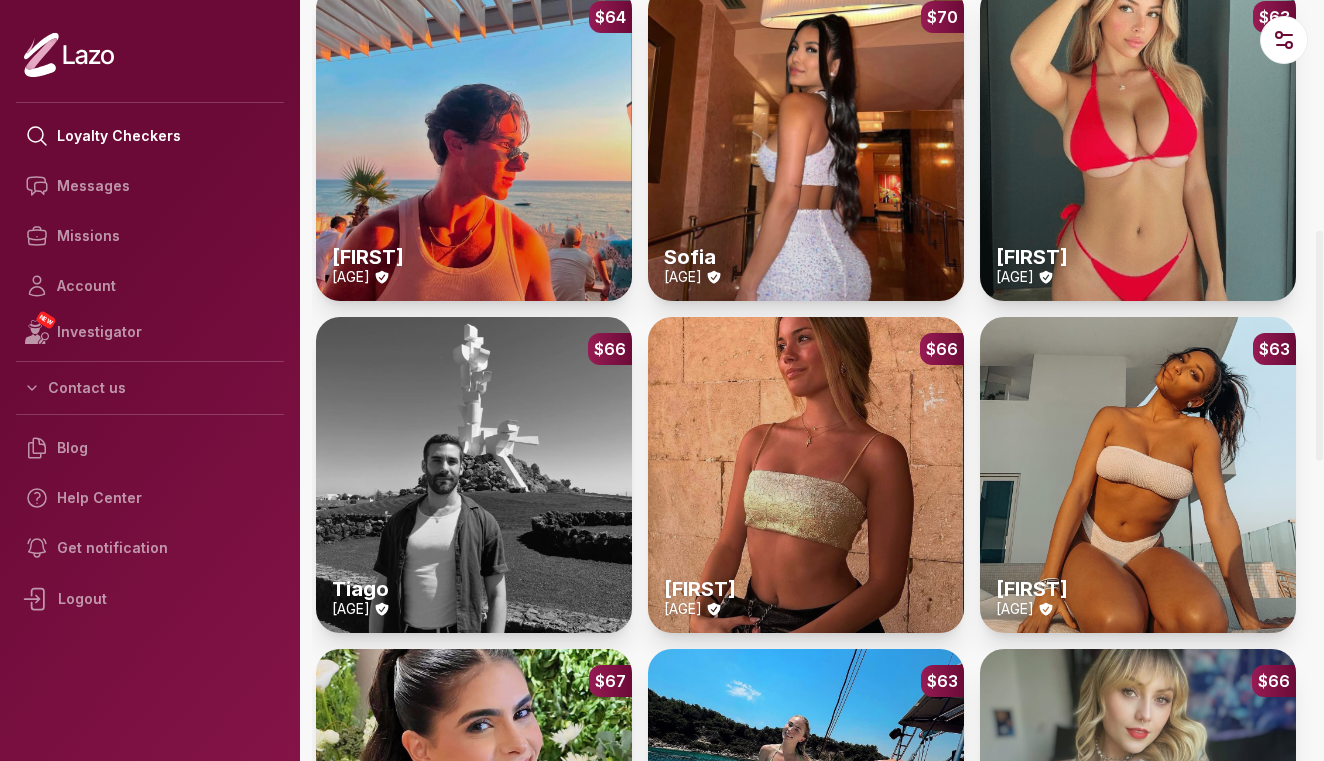 click on "$66 Sharon 22 y/o" at bounding box center (806, 475) 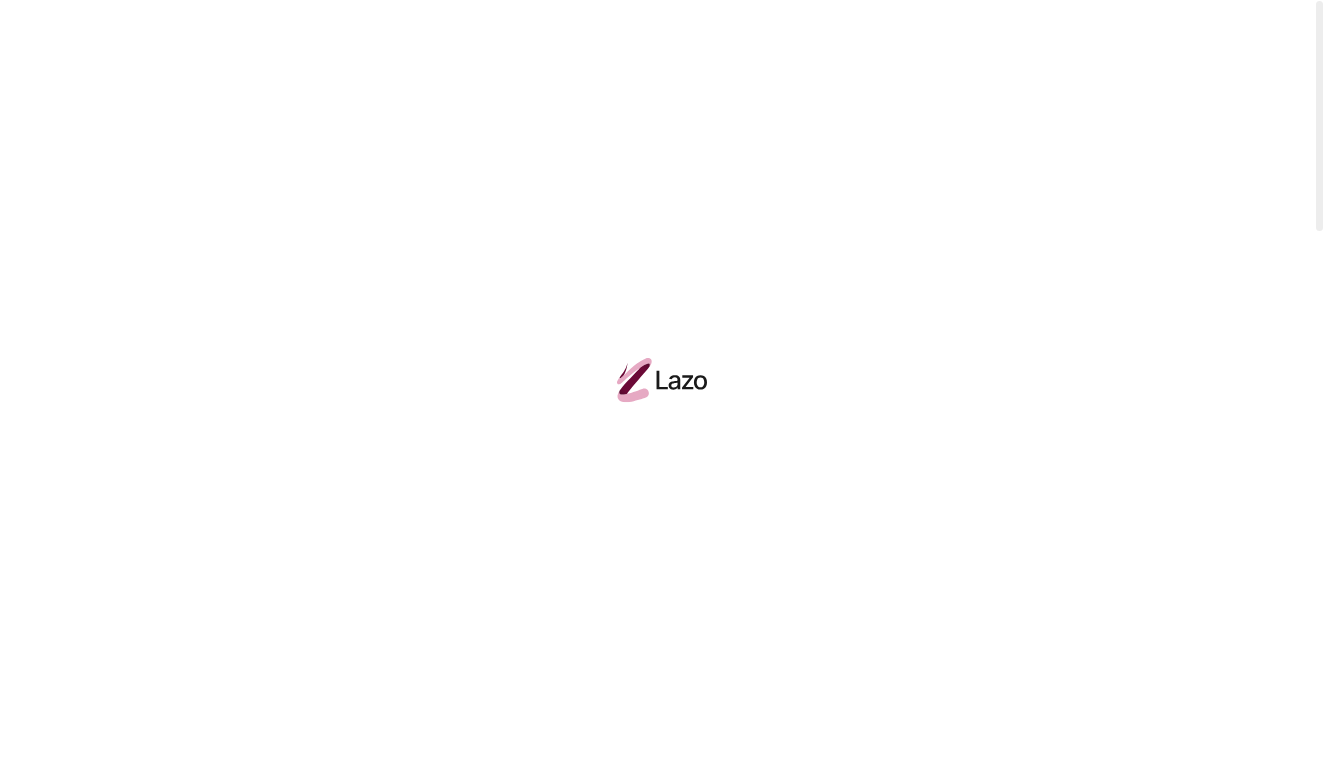 scroll, scrollTop: 0, scrollLeft: 0, axis: both 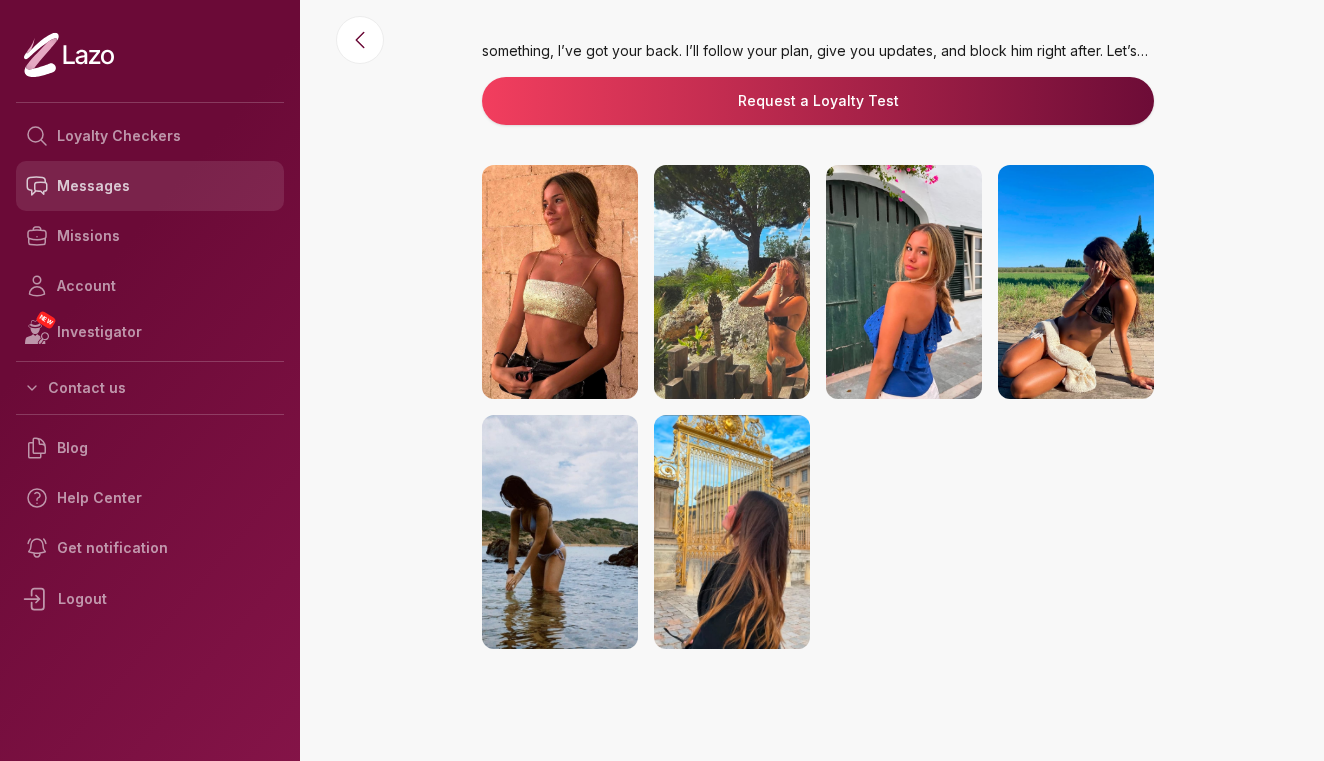 click on "Messages" at bounding box center (150, 186) 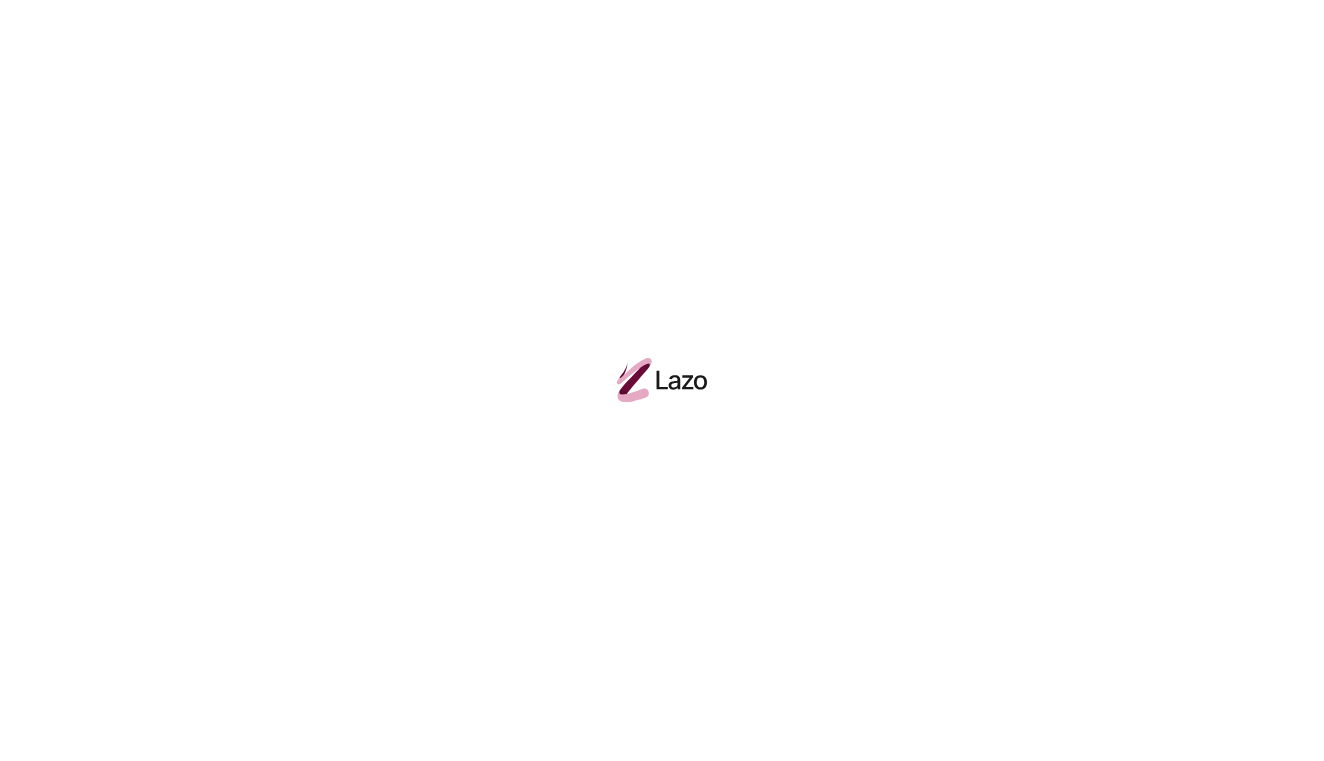 scroll, scrollTop: 0, scrollLeft: 0, axis: both 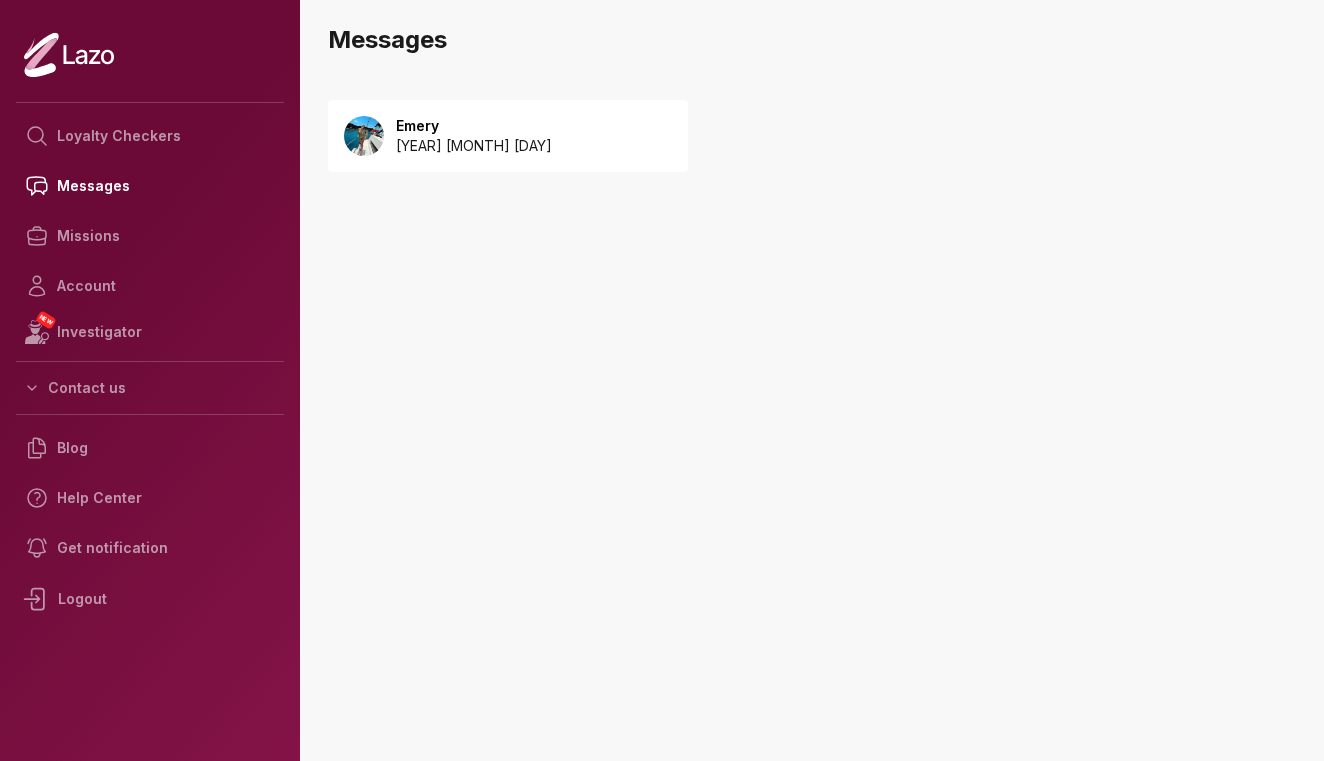 click on "2025 August 02" at bounding box center (474, 146) 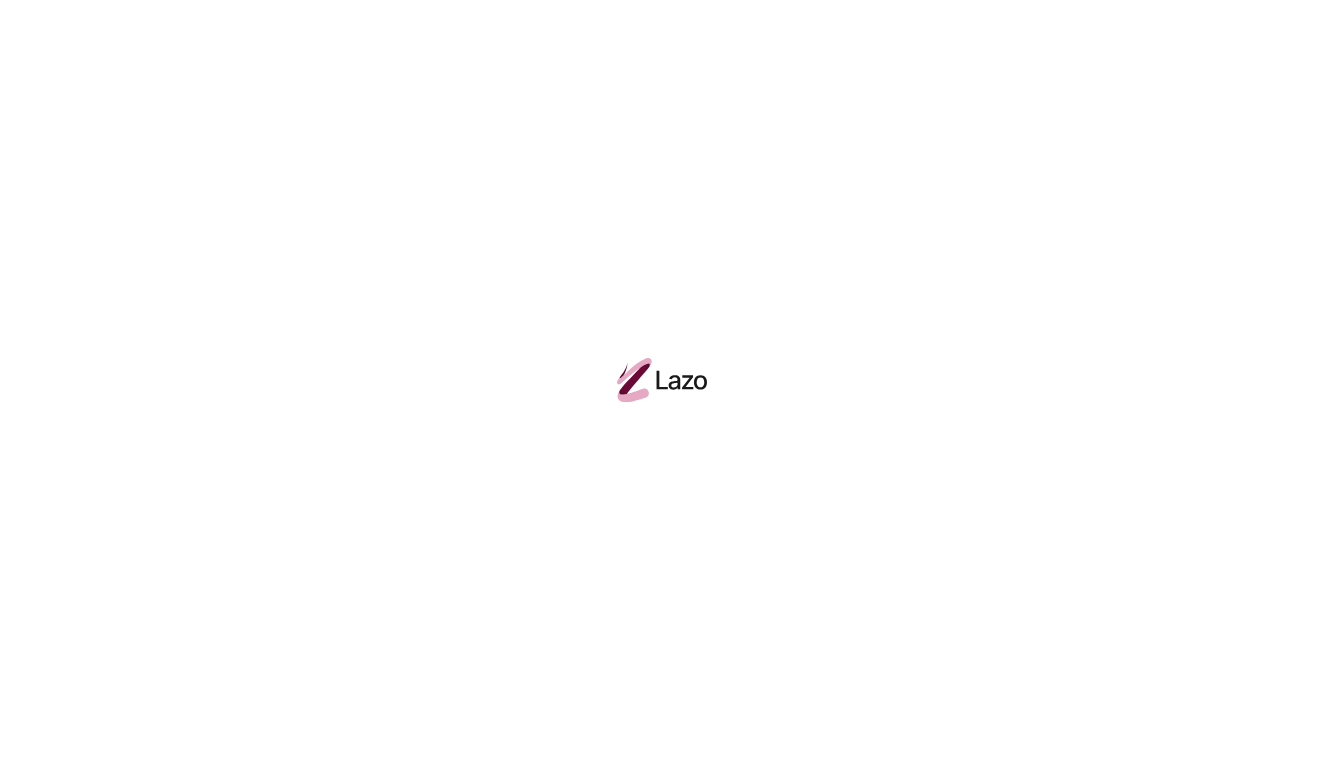 scroll, scrollTop: 0, scrollLeft: 0, axis: both 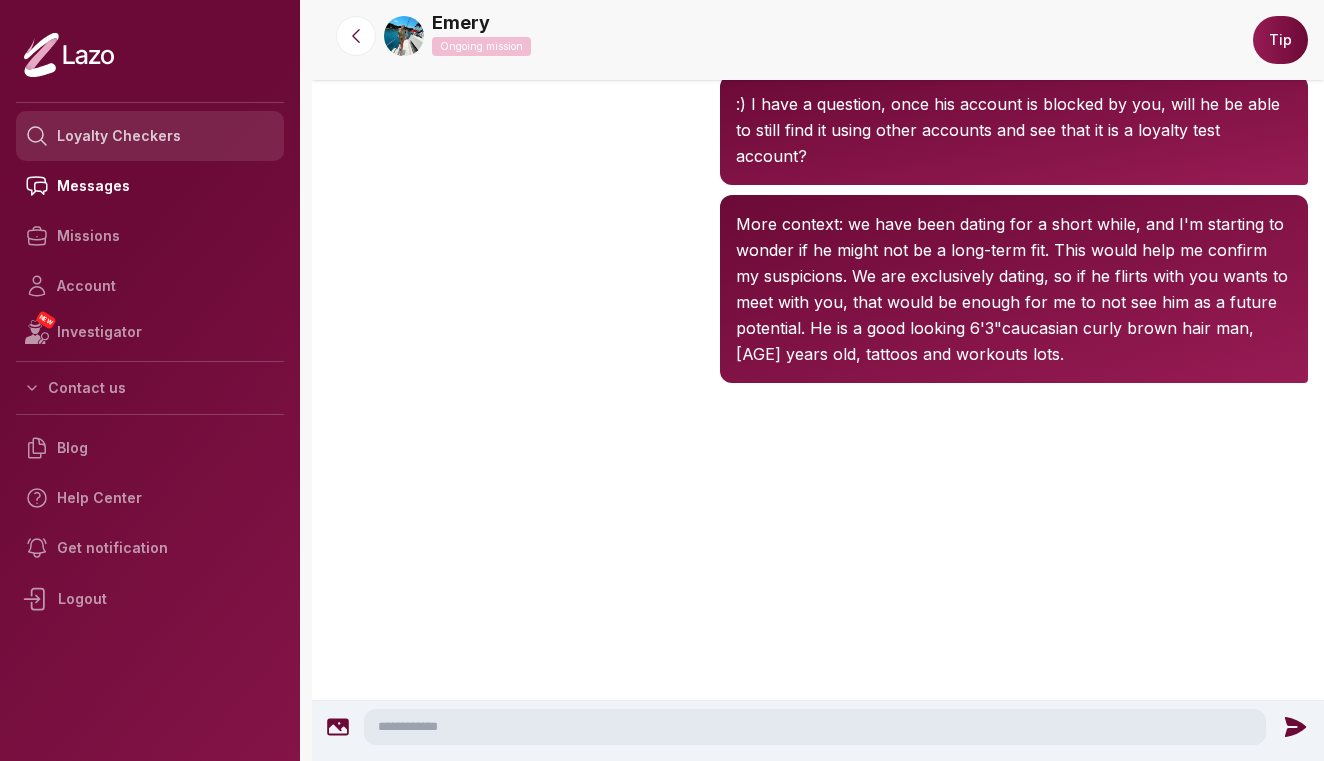 click on "Loyalty Checkers" at bounding box center (150, 136) 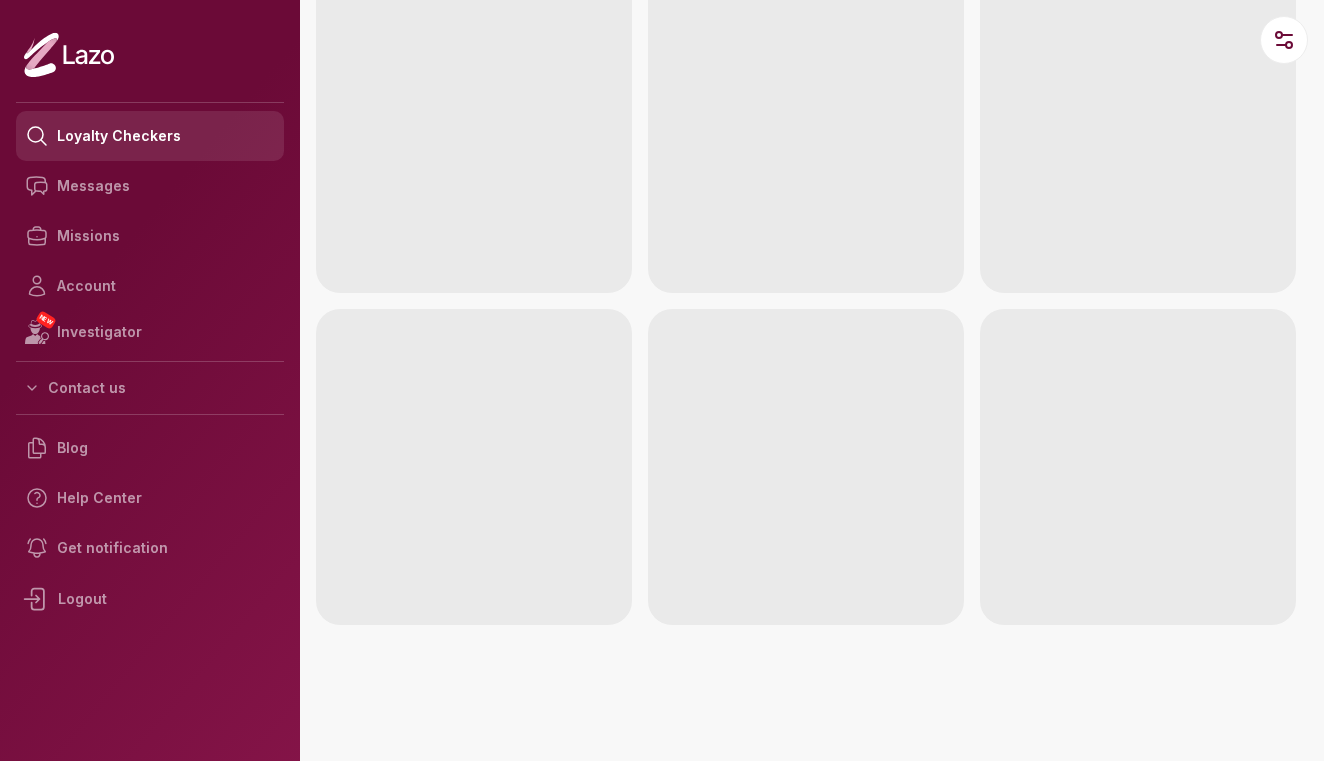 scroll, scrollTop: 0, scrollLeft: 0, axis: both 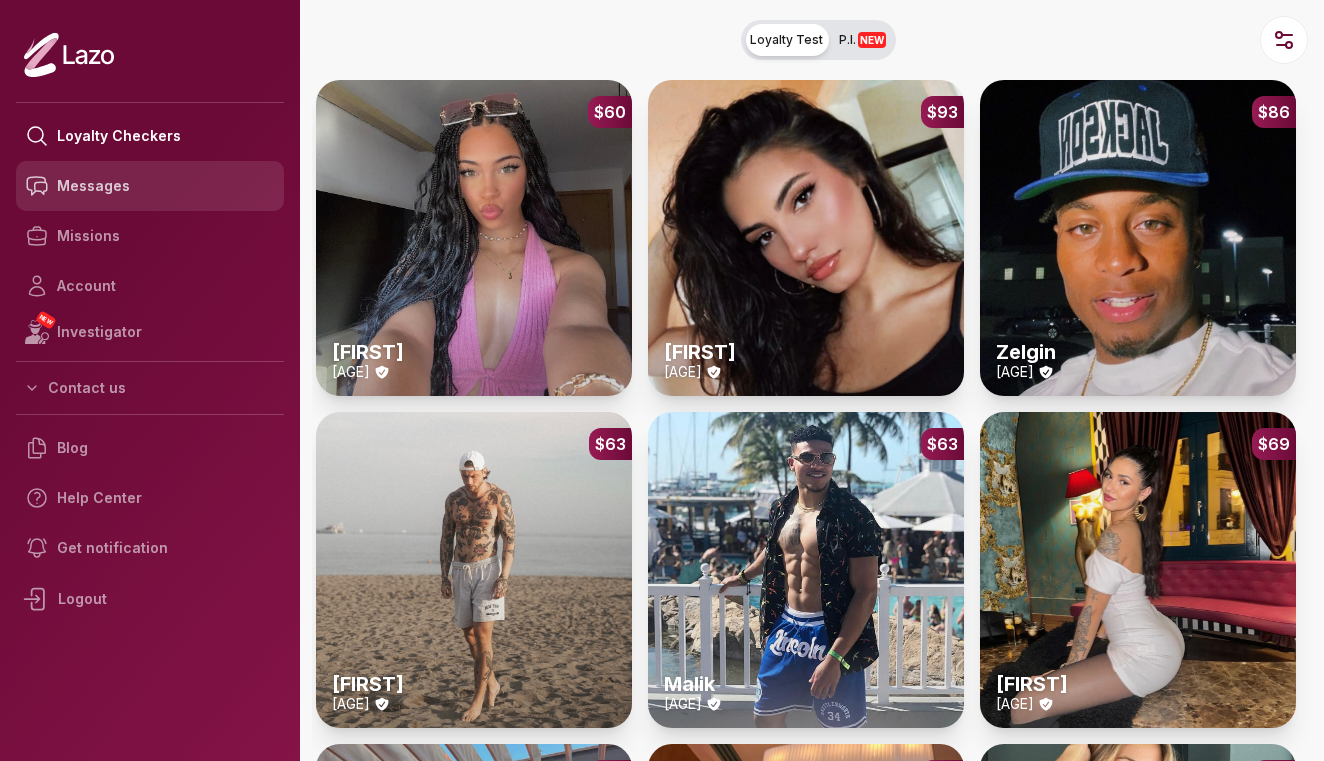 click on "Messages" at bounding box center (150, 186) 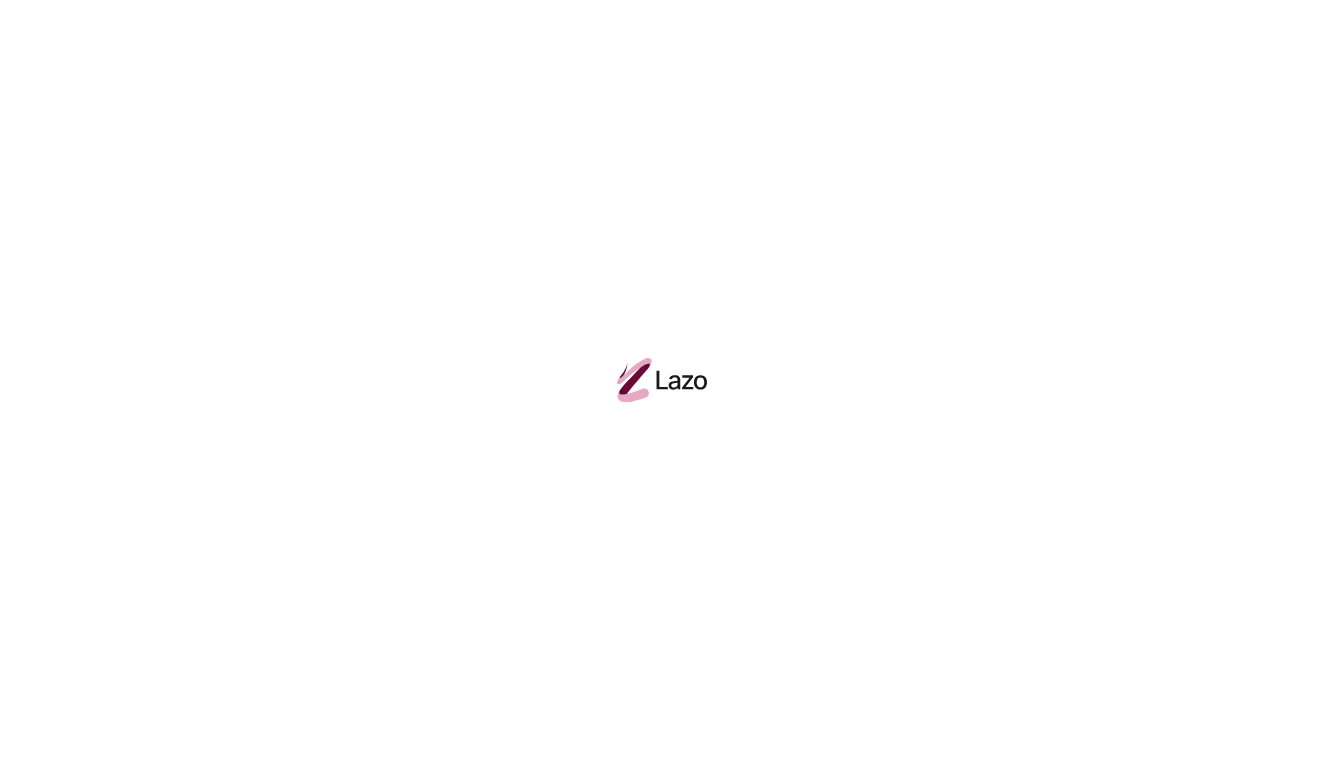 scroll, scrollTop: 0, scrollLeft: 0, axis: both 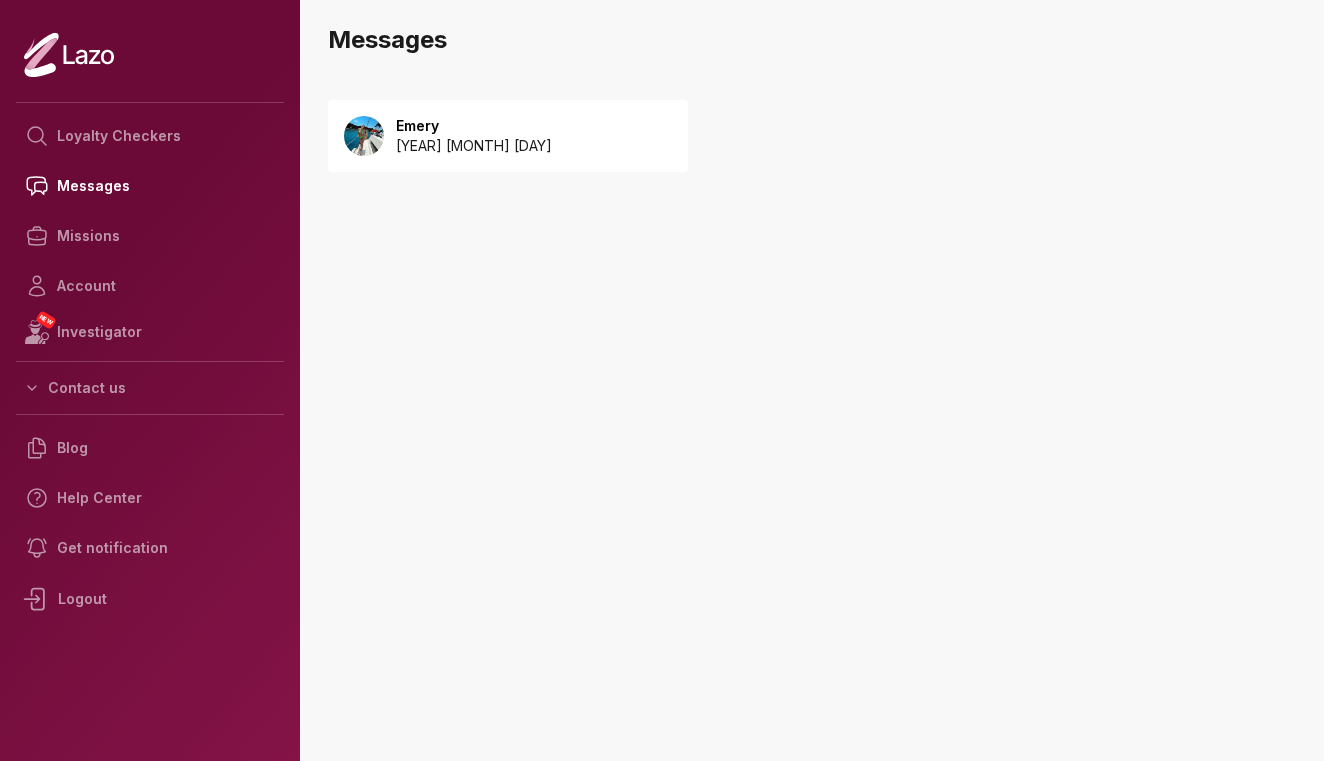 click at bounding box center [364, 136] 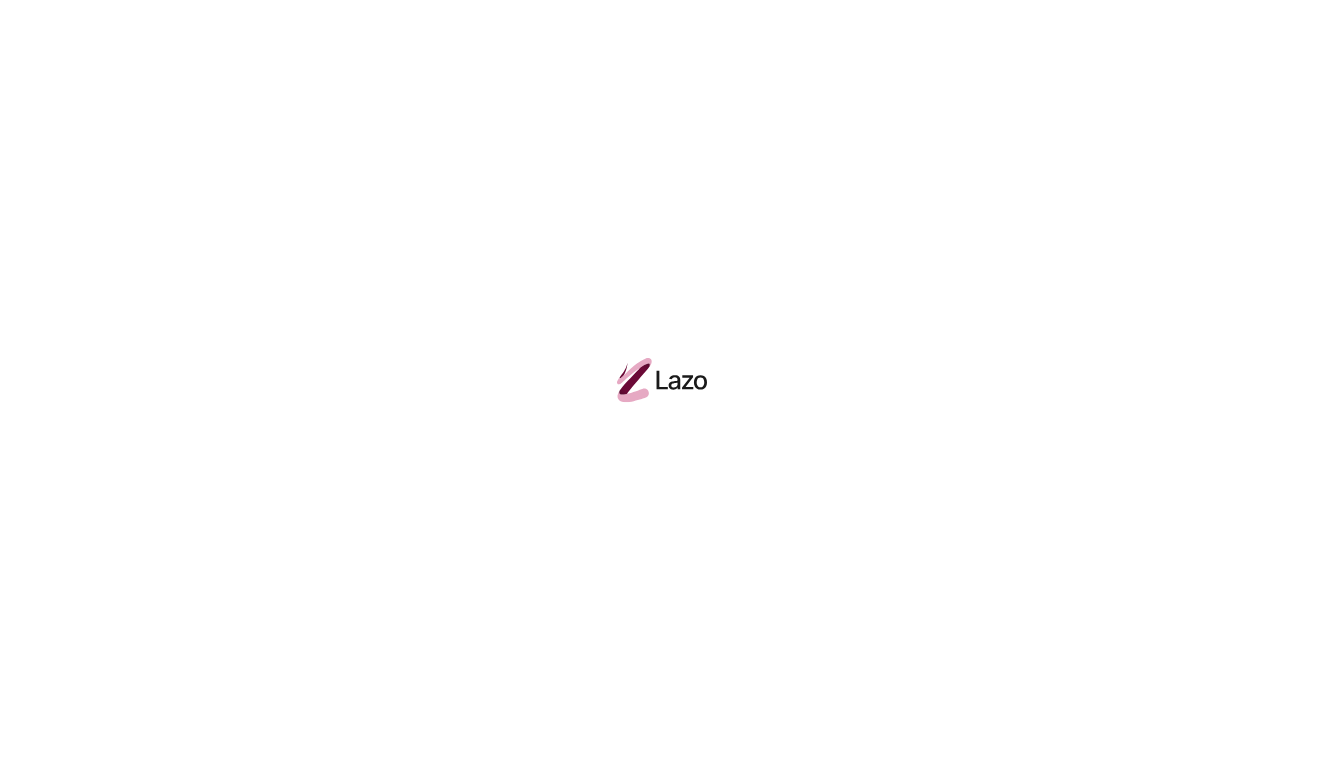 scroll, scrollTop: 0, scrollLeft: 0, axis: both 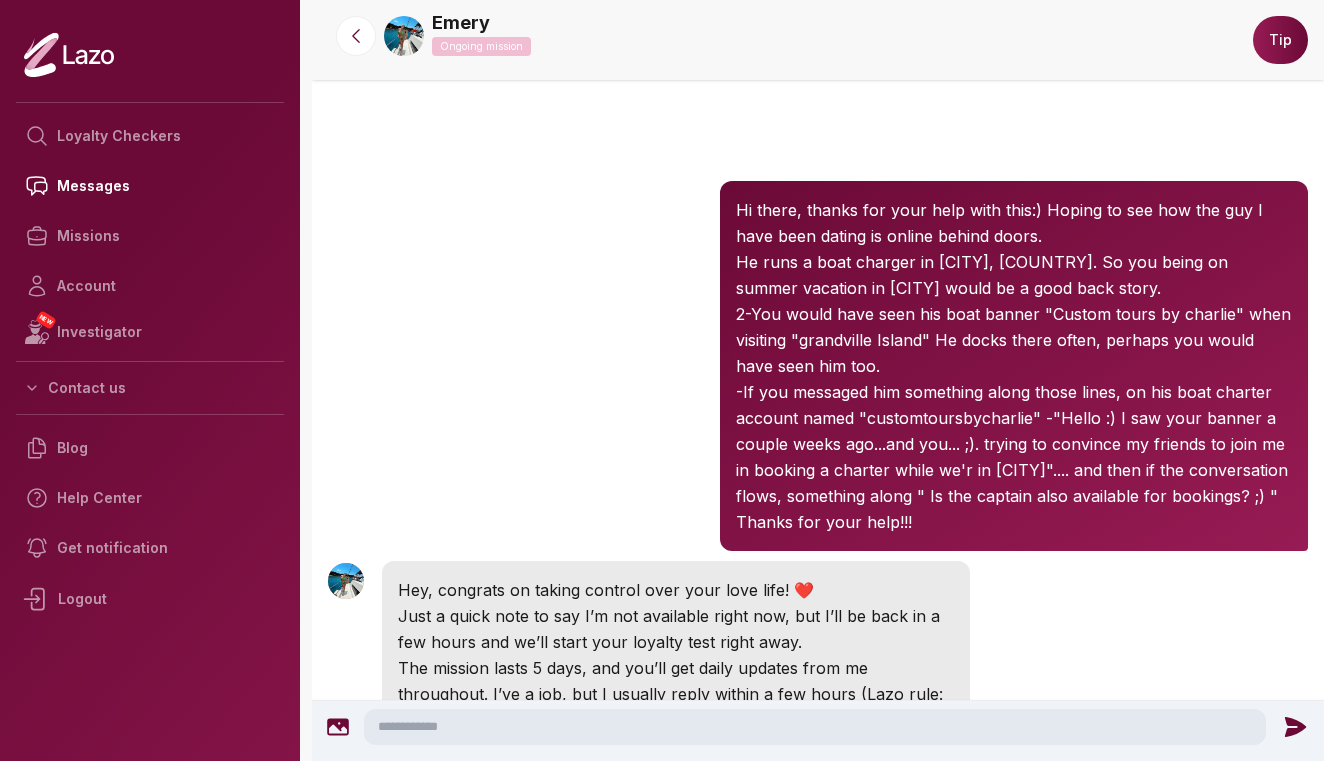 click at bounding box center [404, 36] 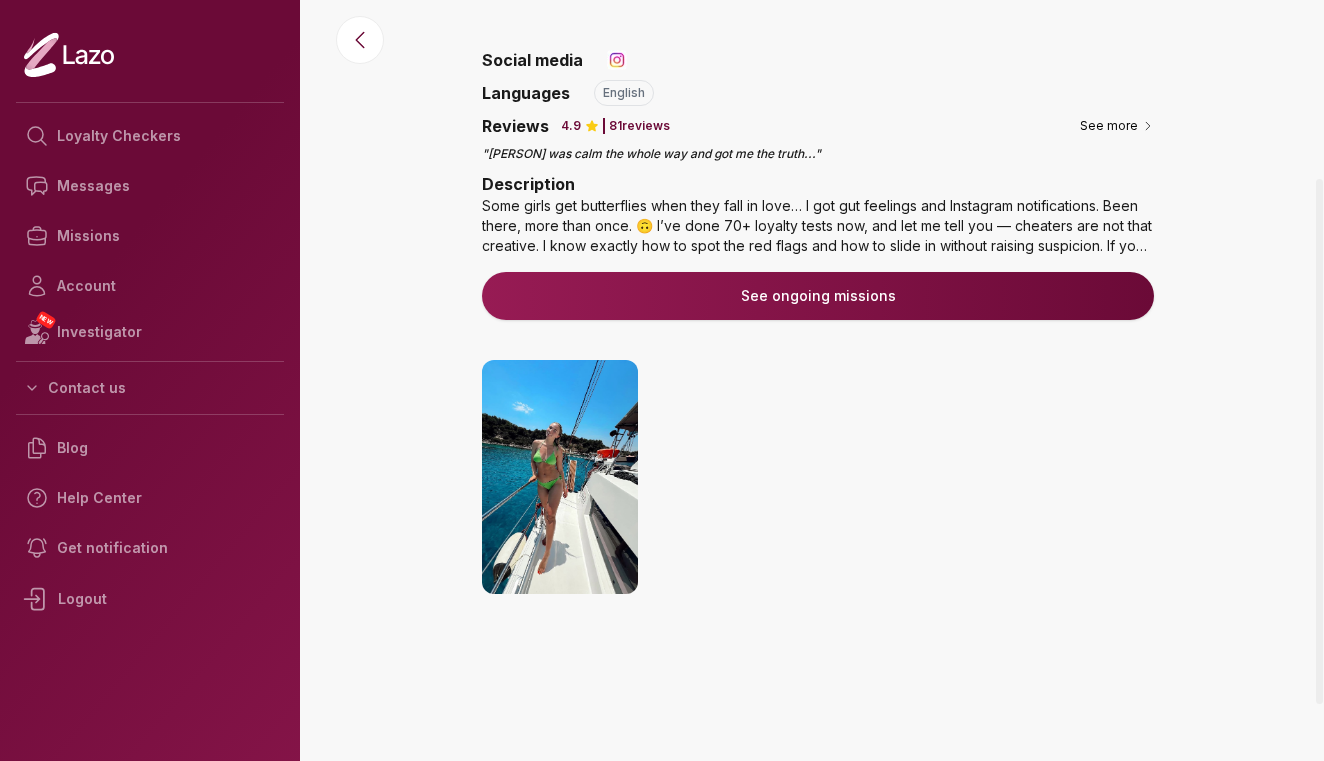 scroll, scrollTop: 224, scrollLeft: 0, axis: vertical 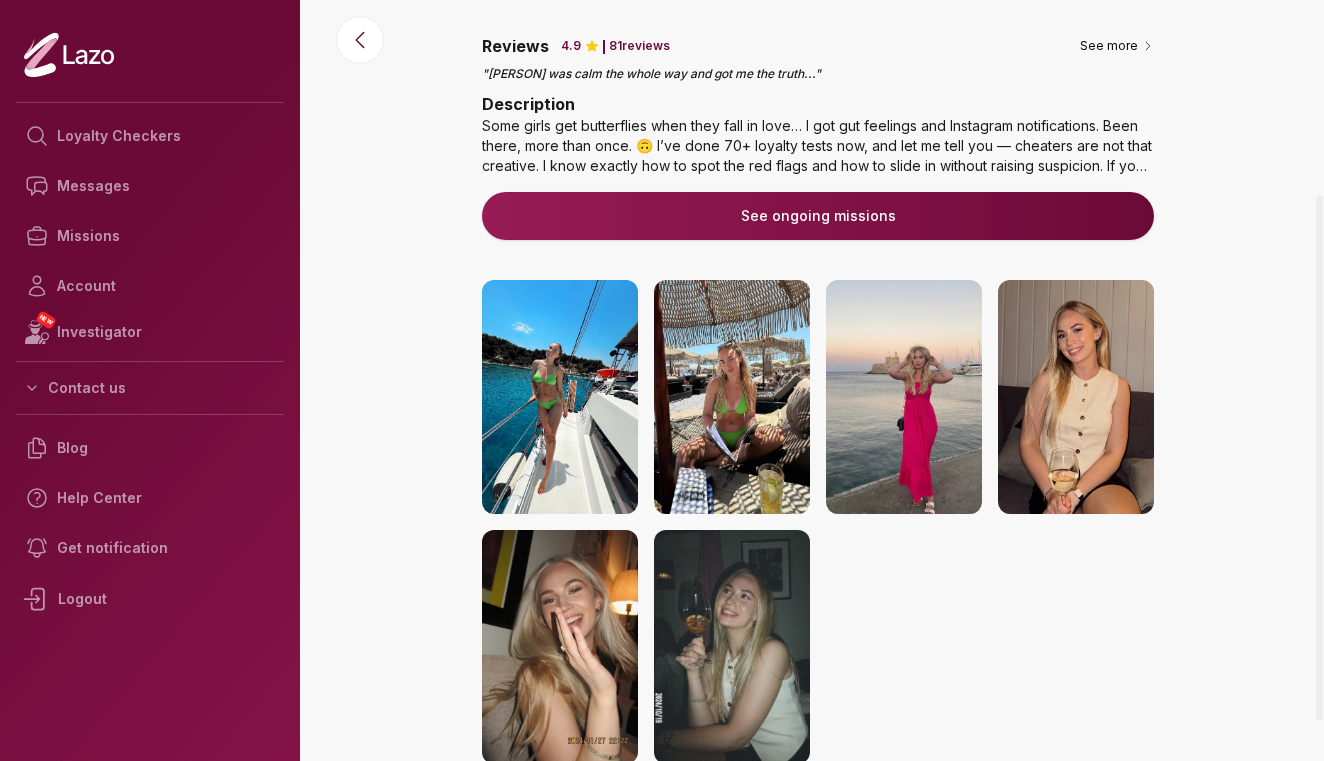 click on "See ongoing missions" at bounding box center [818, 216] 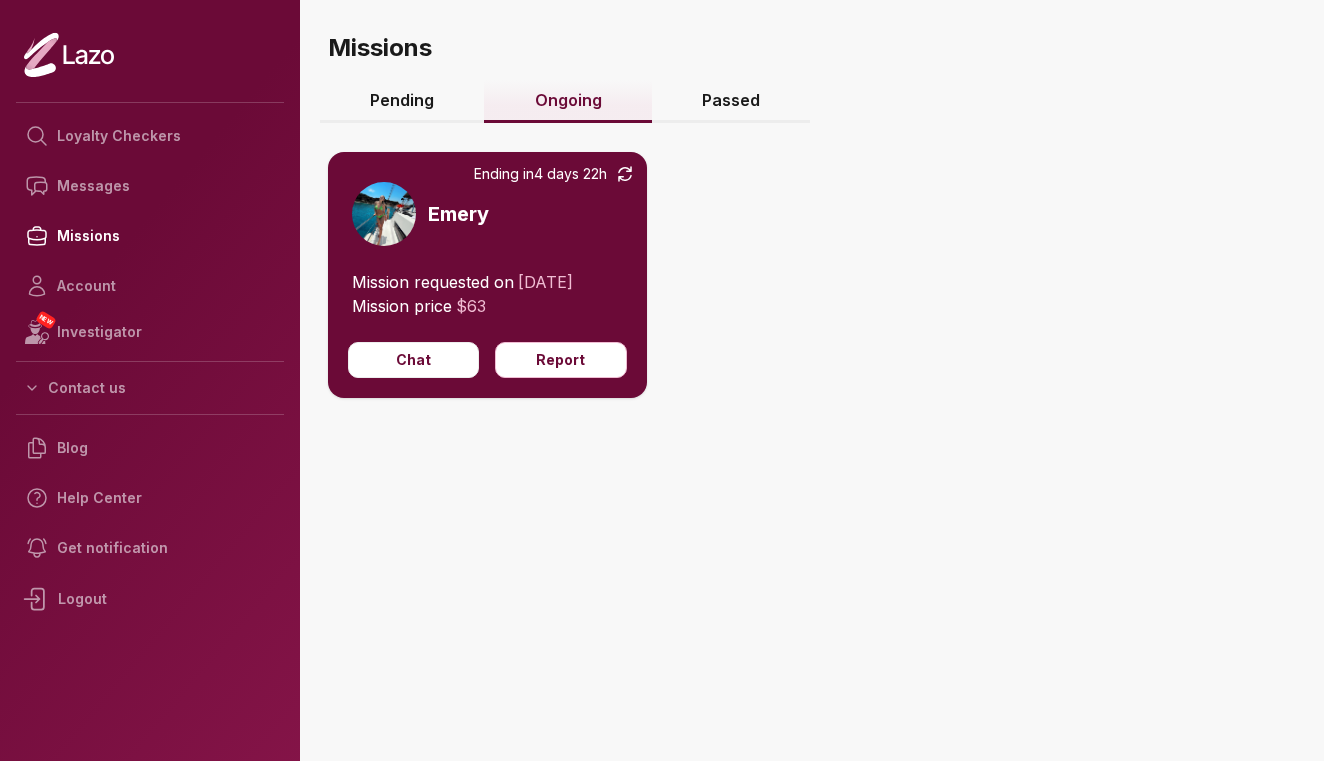click on "Passed" at bounding box center (731, 101) 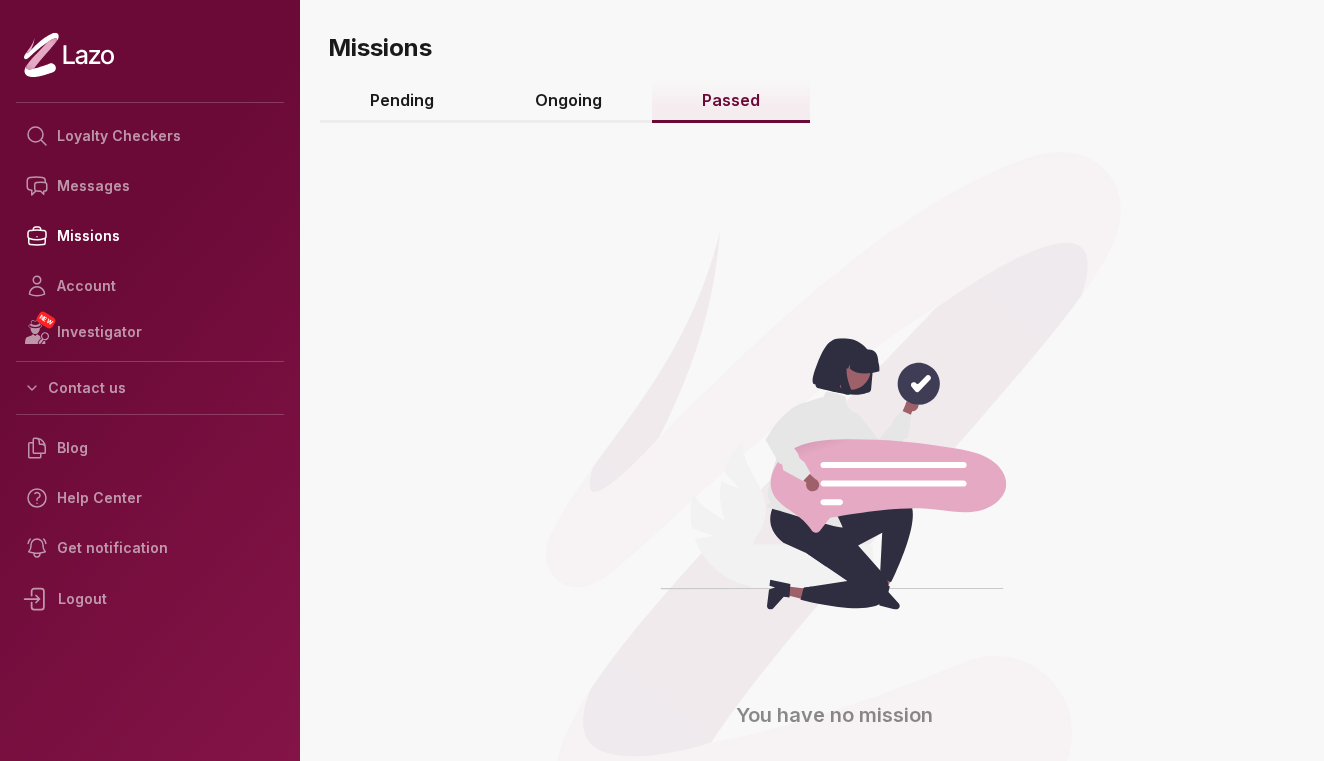 click on "Ongoing" at bounding box center (567, 101) 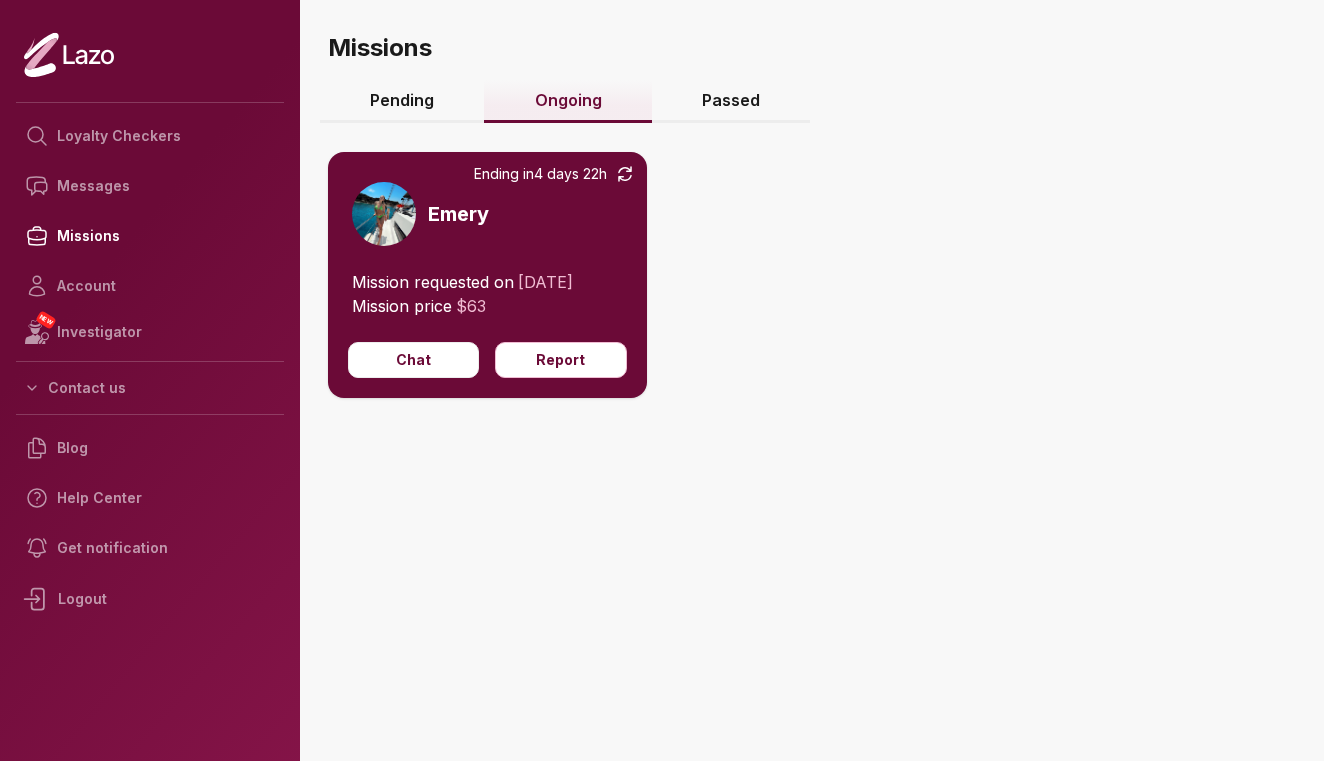 click on "Pending" at bounding box center [402, 101] 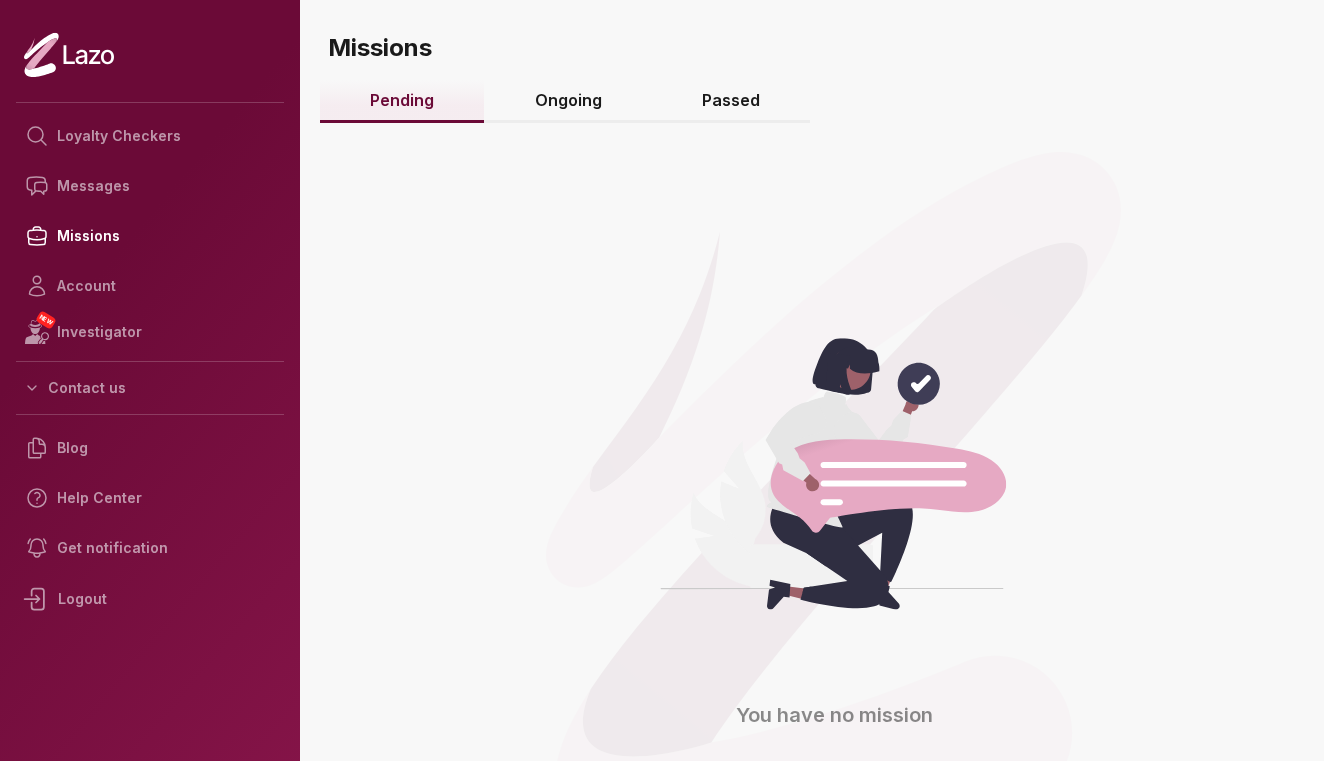 click on "Ongoing" at bounding box center (567, 101) 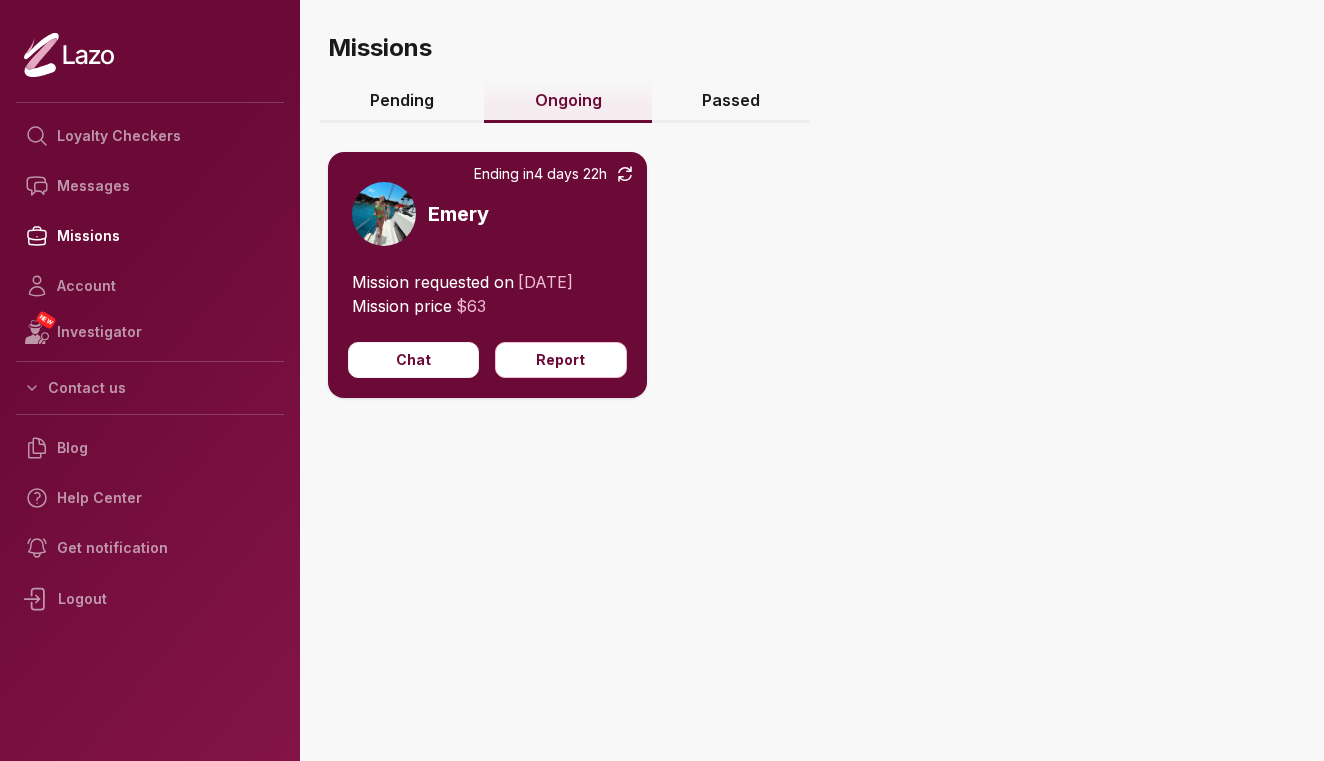 click at bounding box center [384, 214] 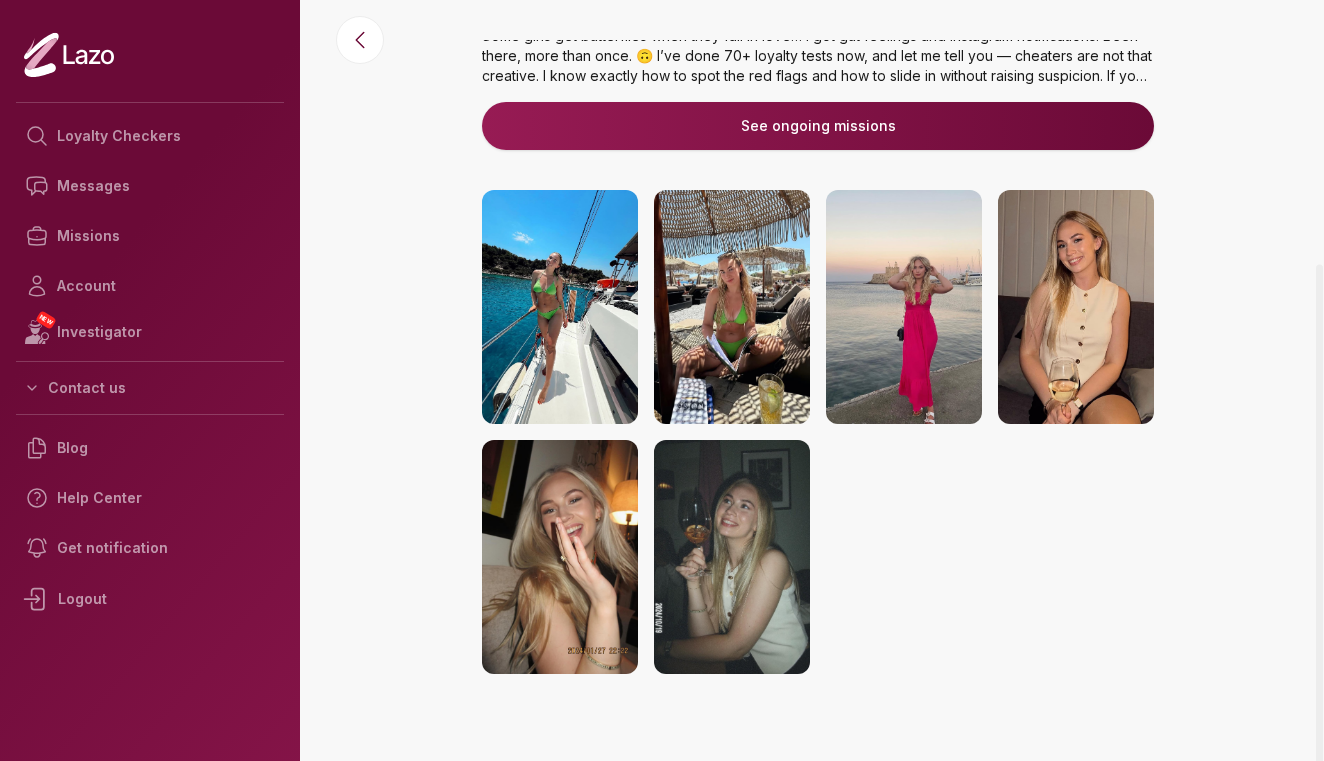 scroll, scrollTop: 339, scrollLeft: 0, axis: vertical 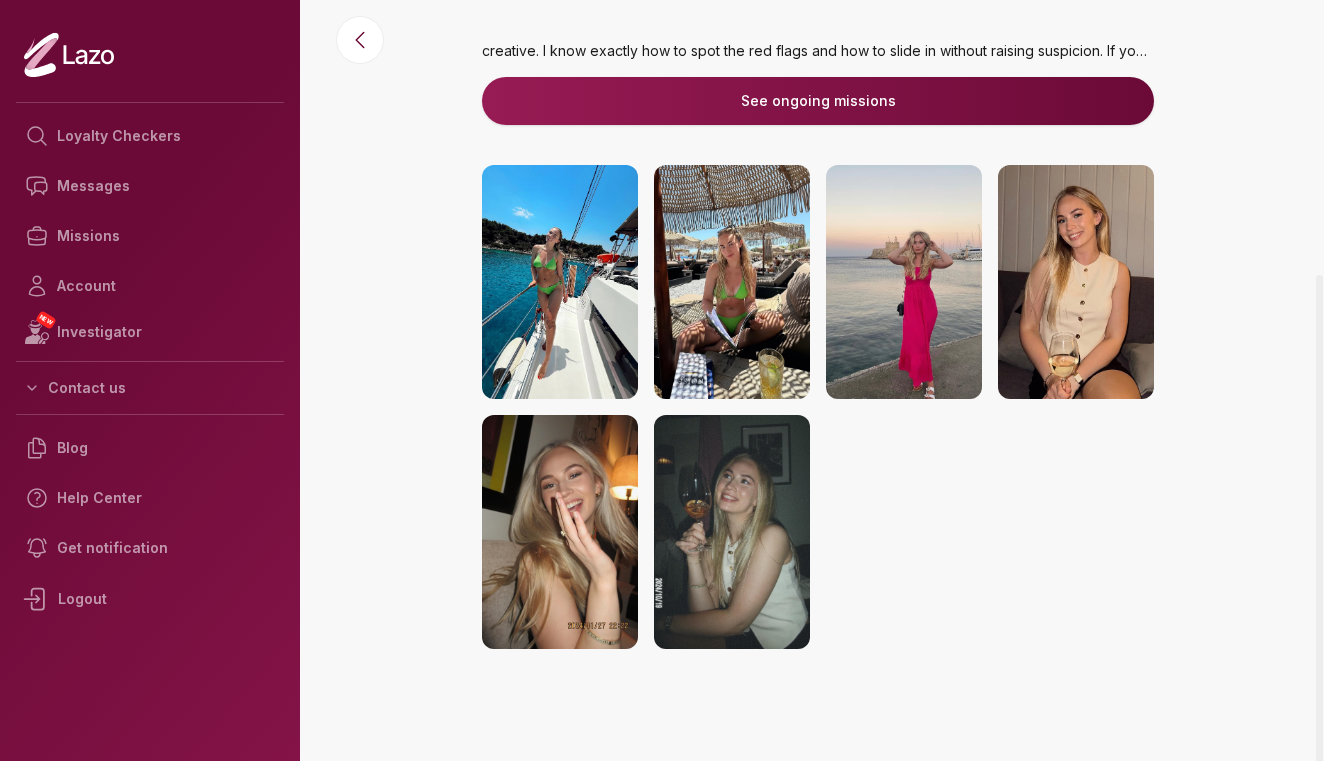 click at bounding box center [732, 532] 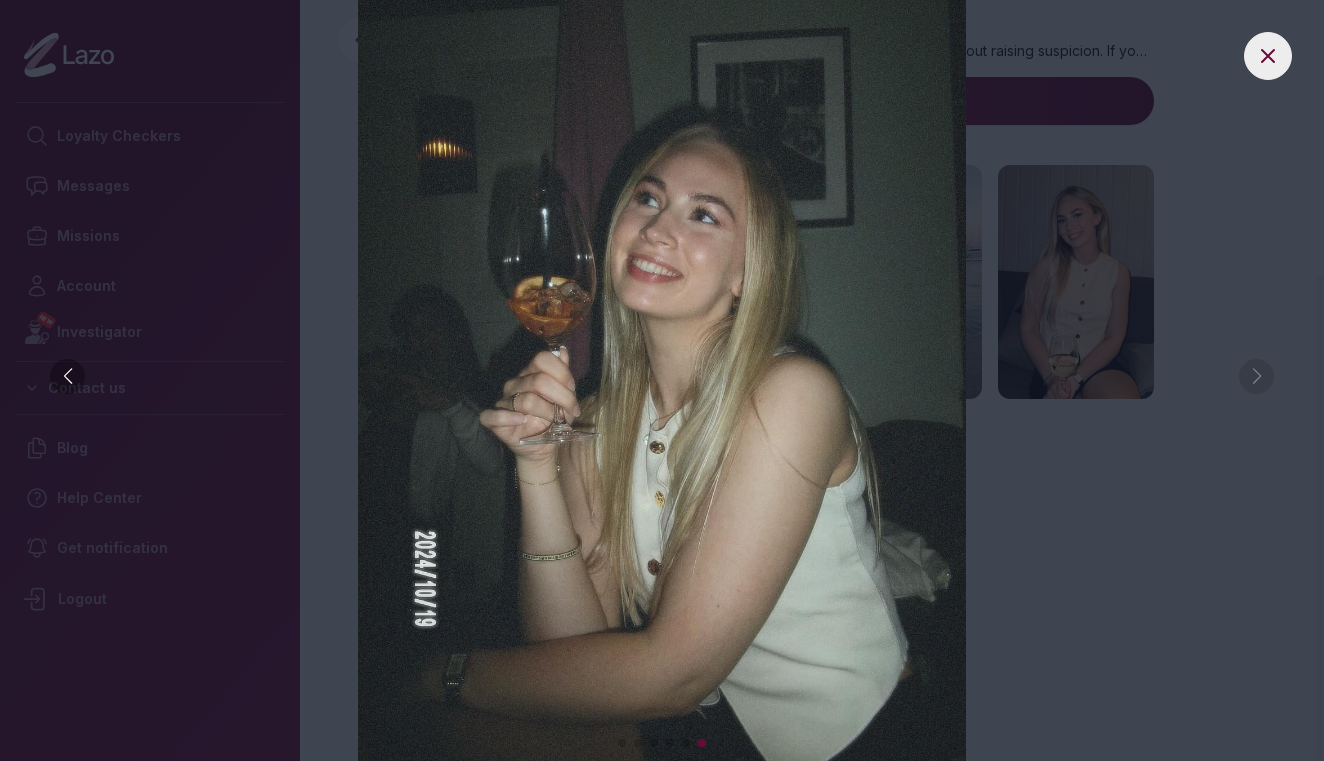 click at bounding box center [67, 376] 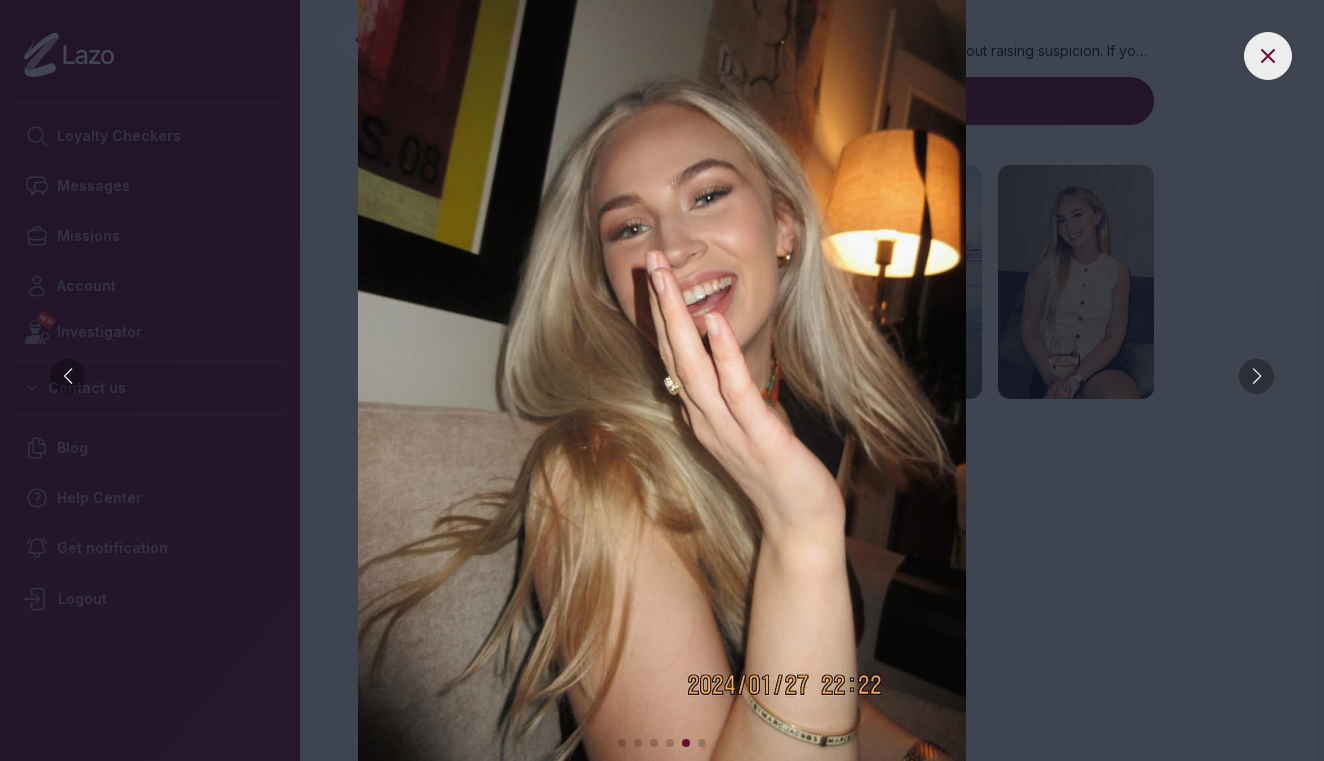 click at bounding box center [67, 376] 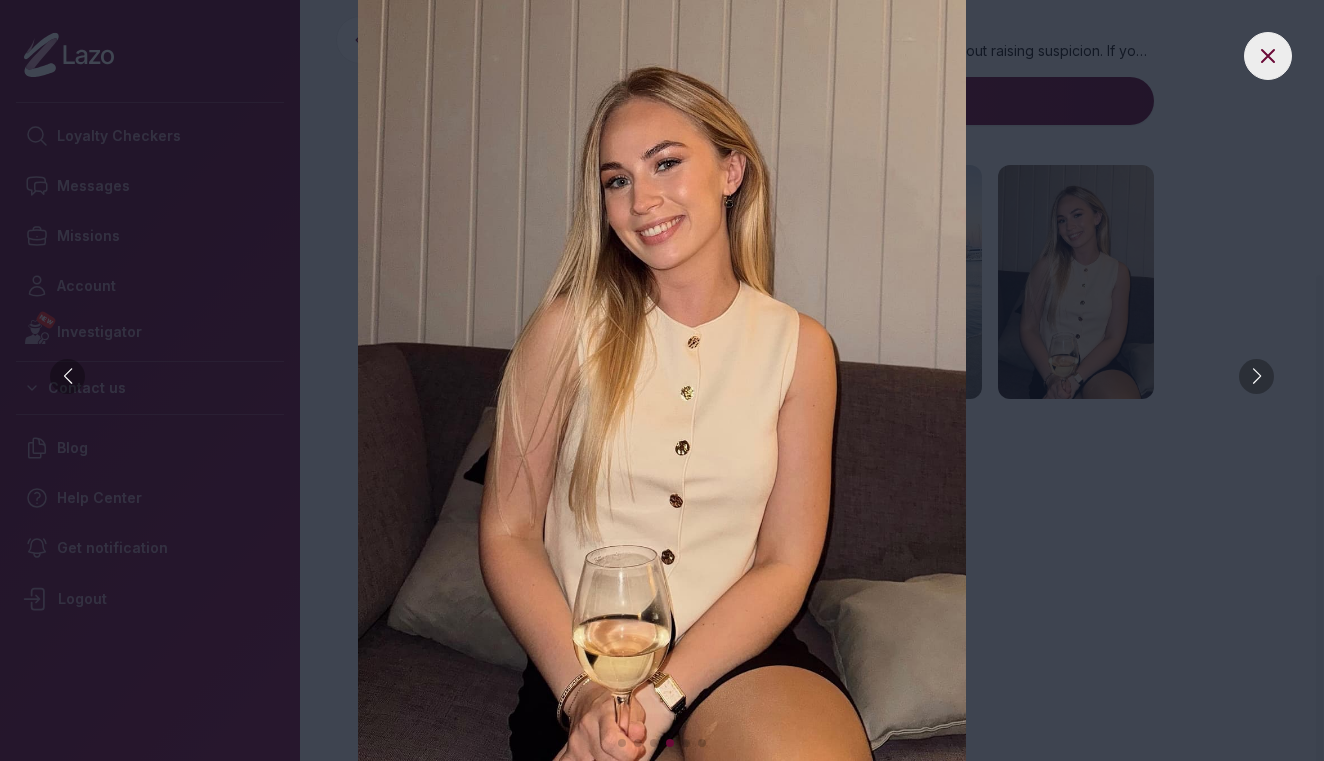 click at bounding box center [67, 376] 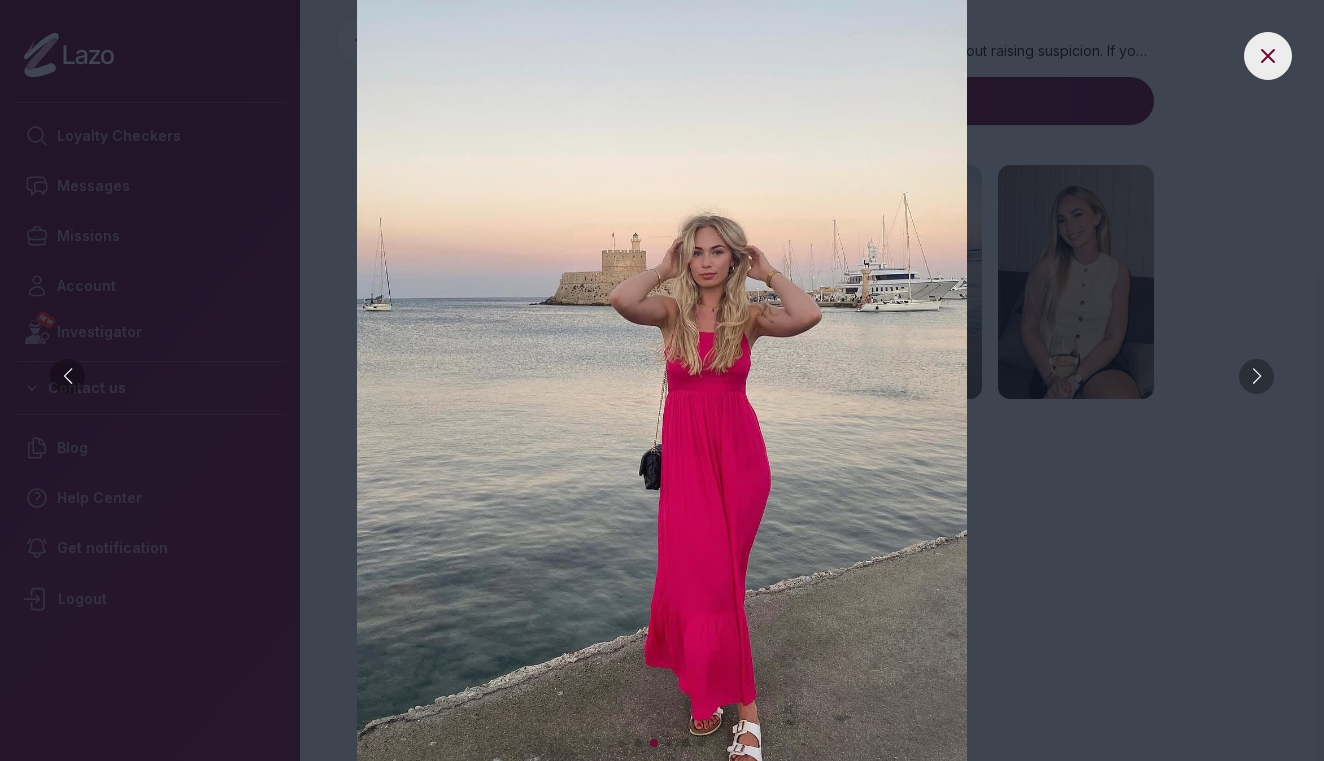 click at bounding box center [67, 376] 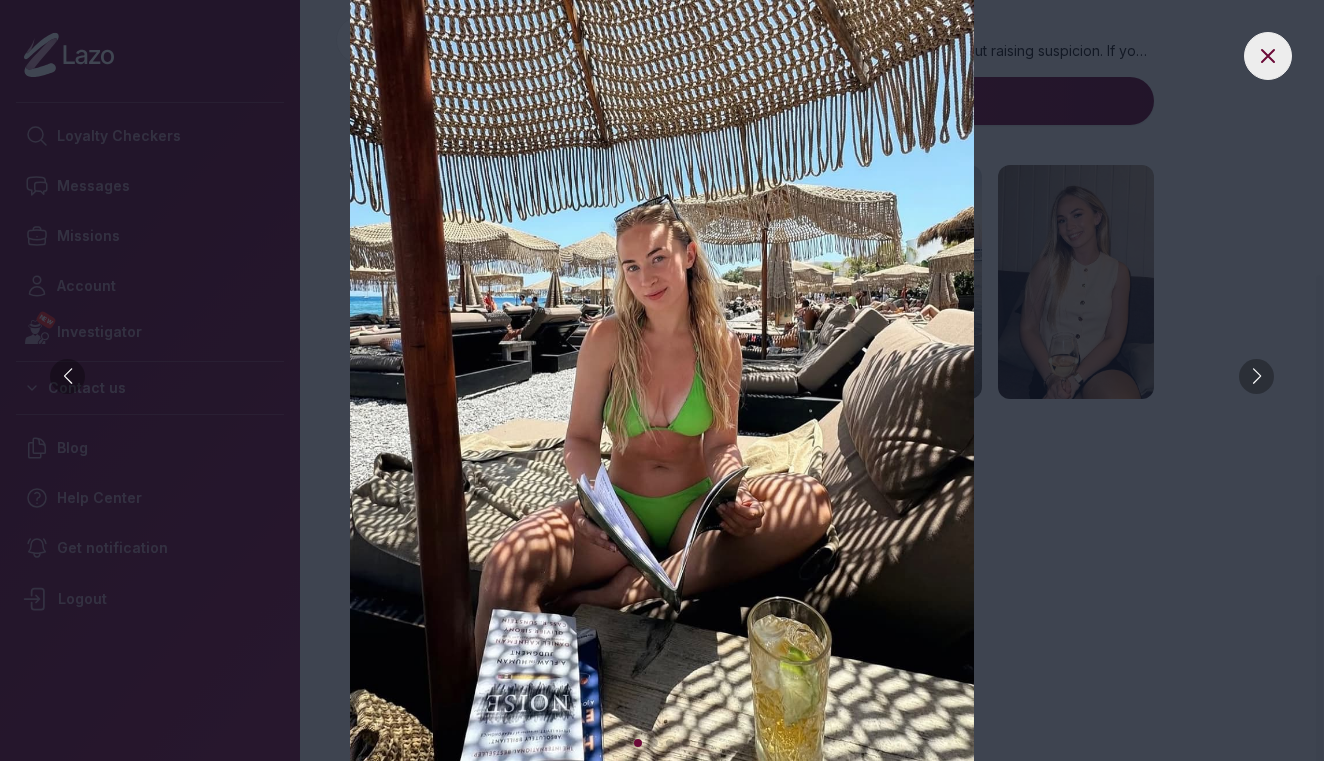 click at bounding box center (67, 376) 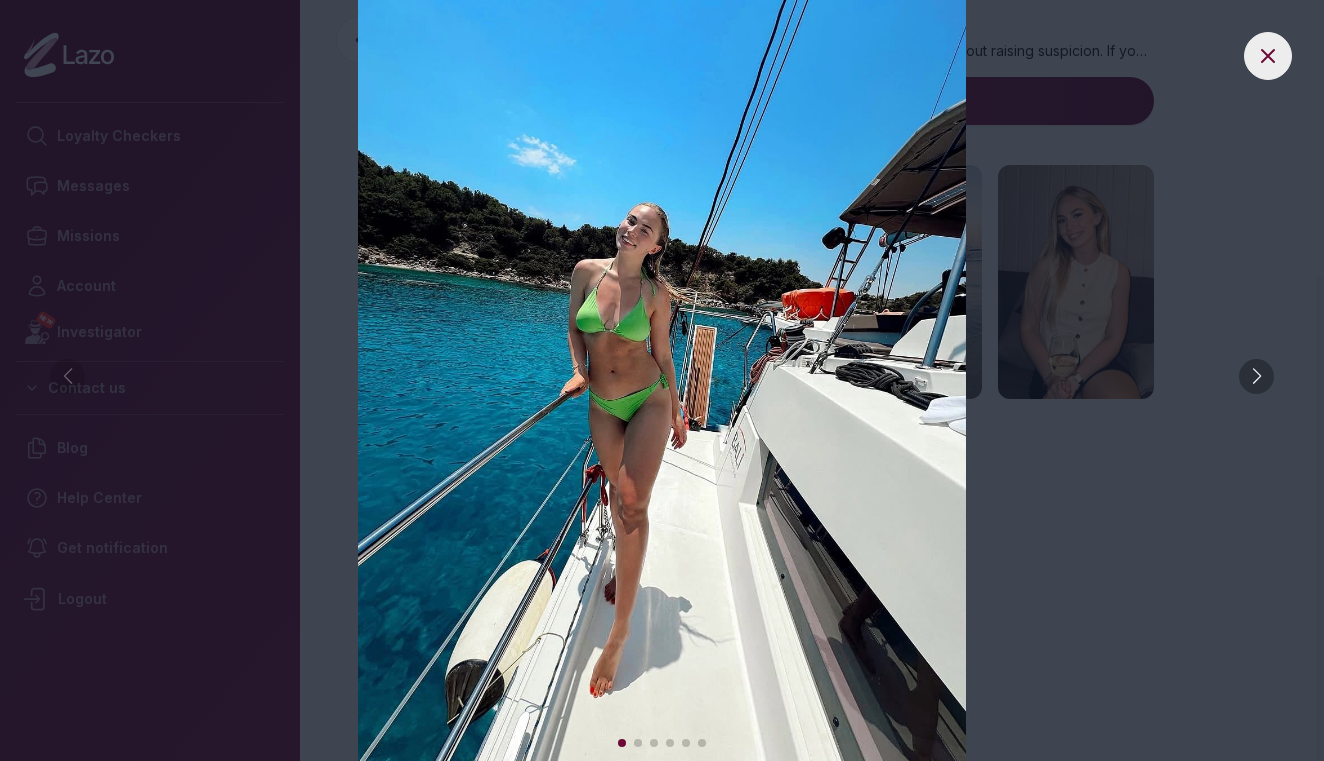 click at bounding box center (662, 380) 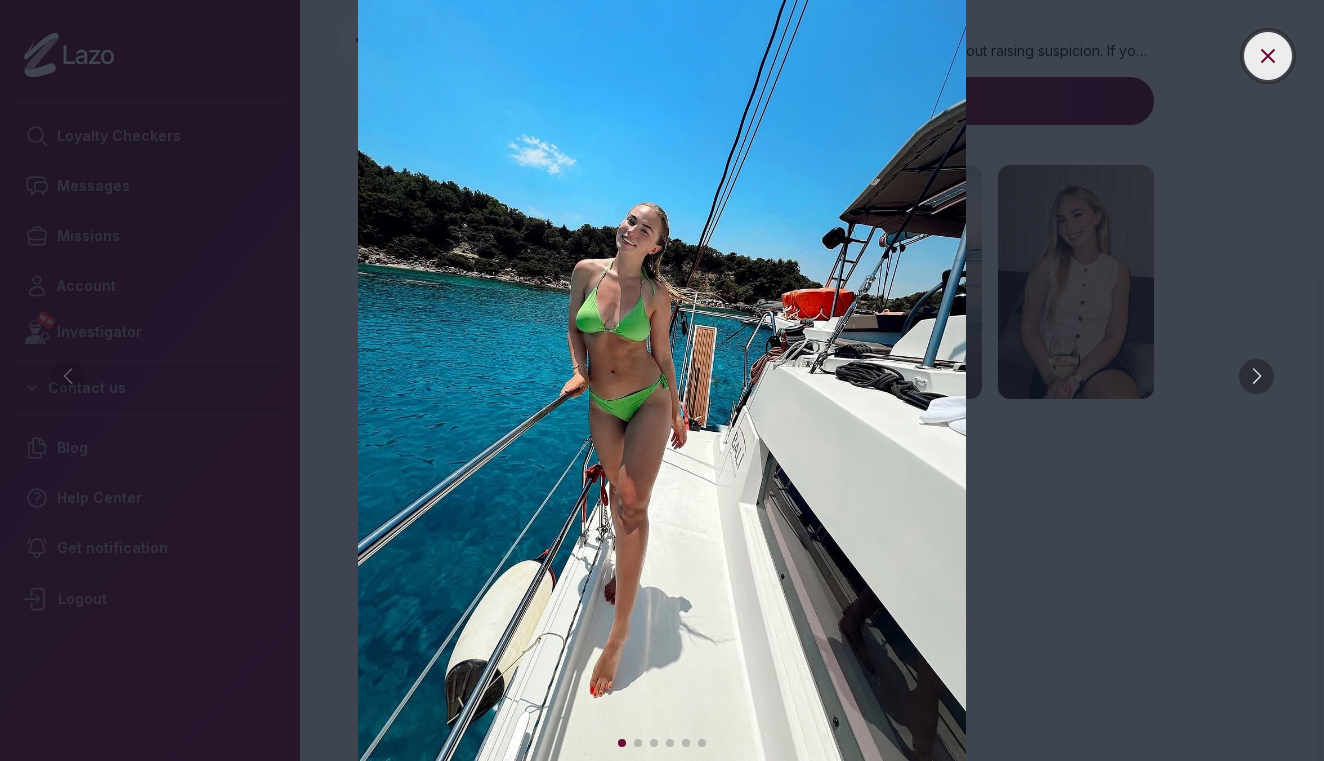 click at bounding box center (1268, 56) 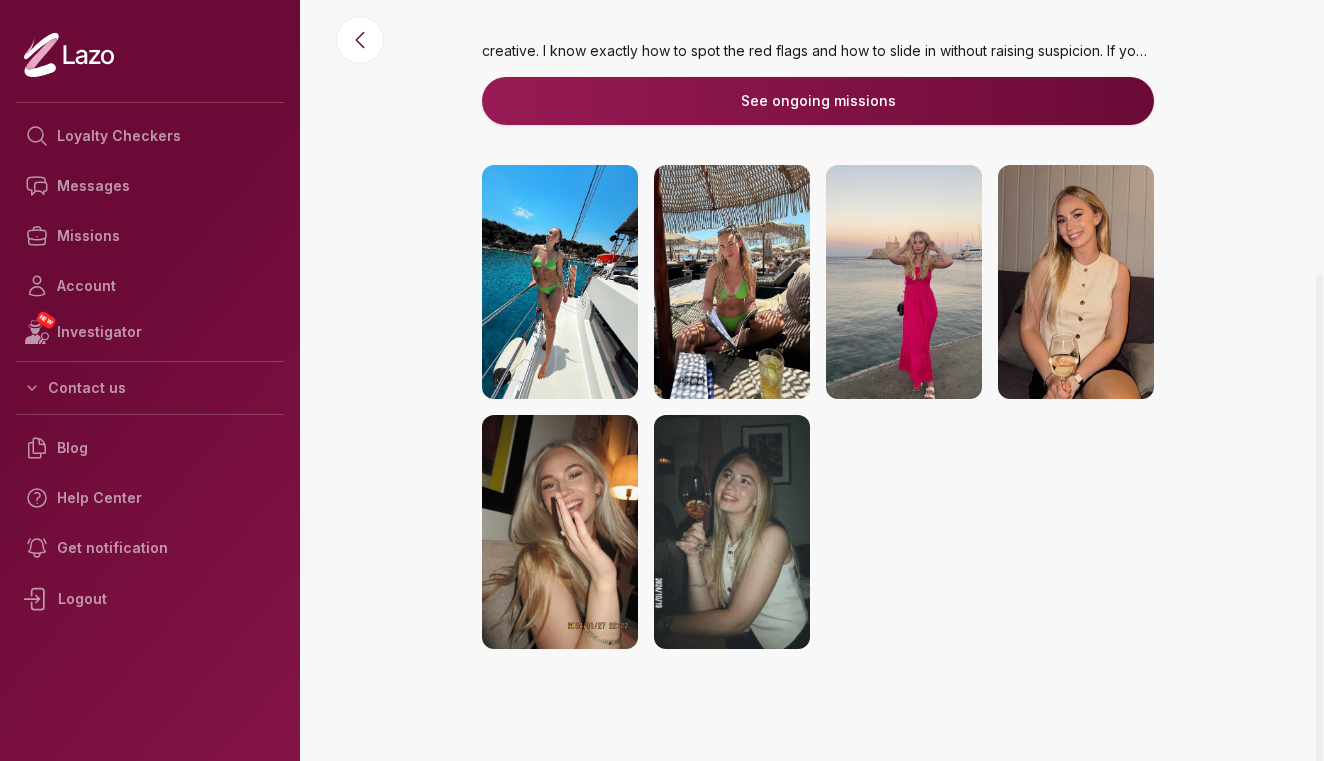 click at bounding box center [560, 282] 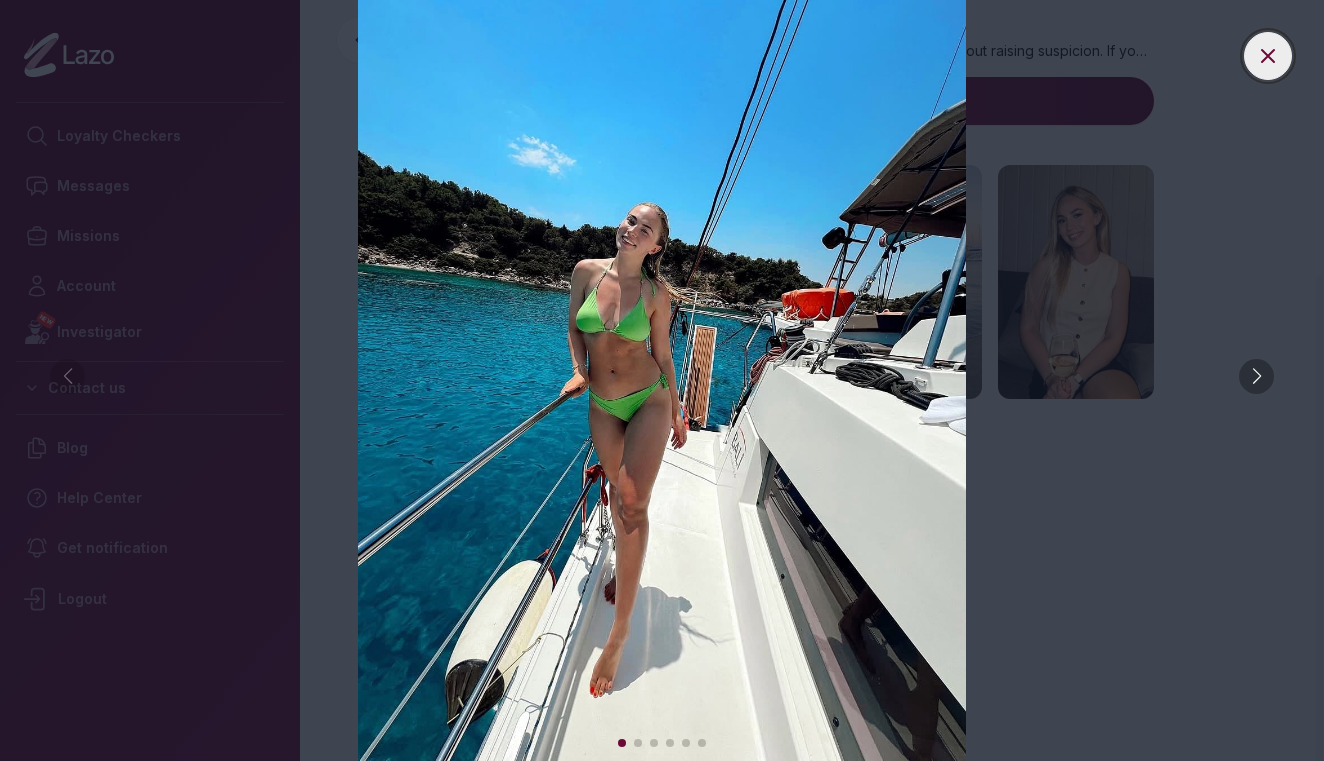 click 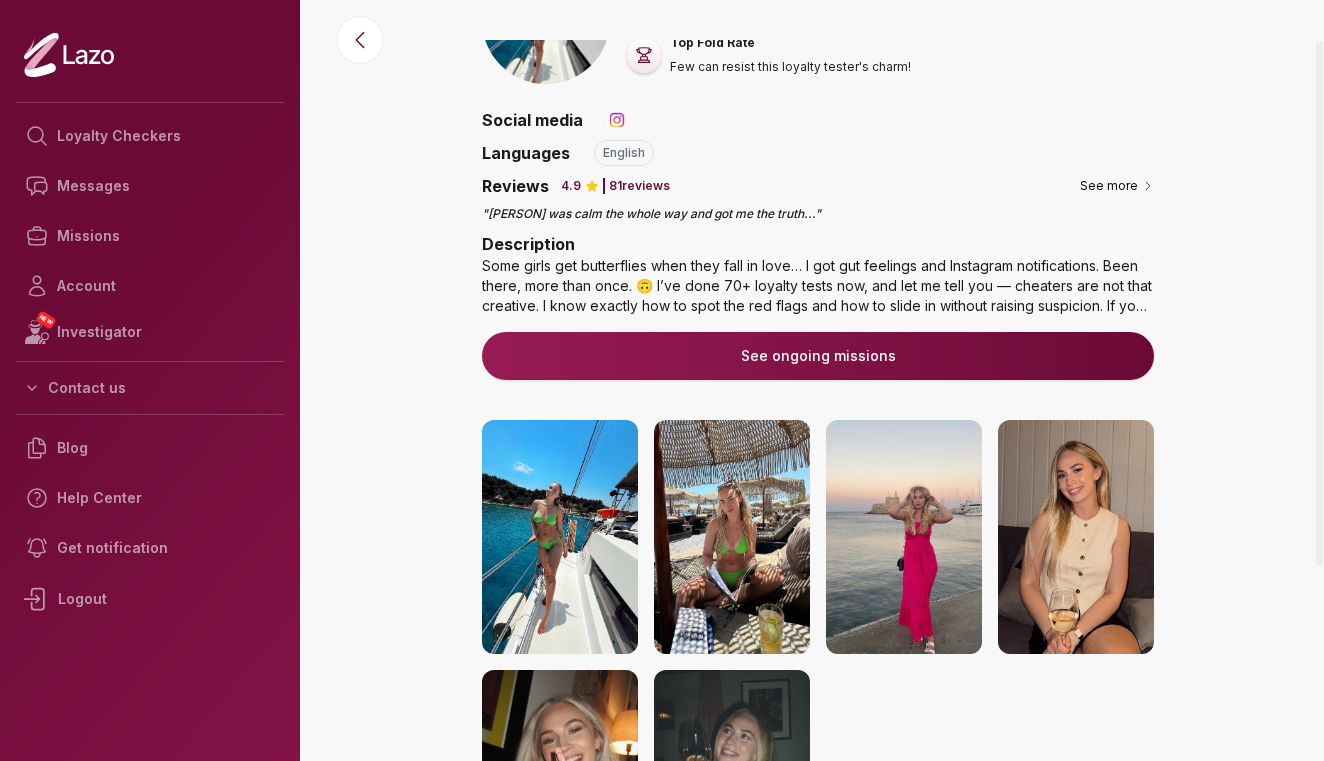 scroll, scrollTop: 0, scrollLeft: 0, axis: both 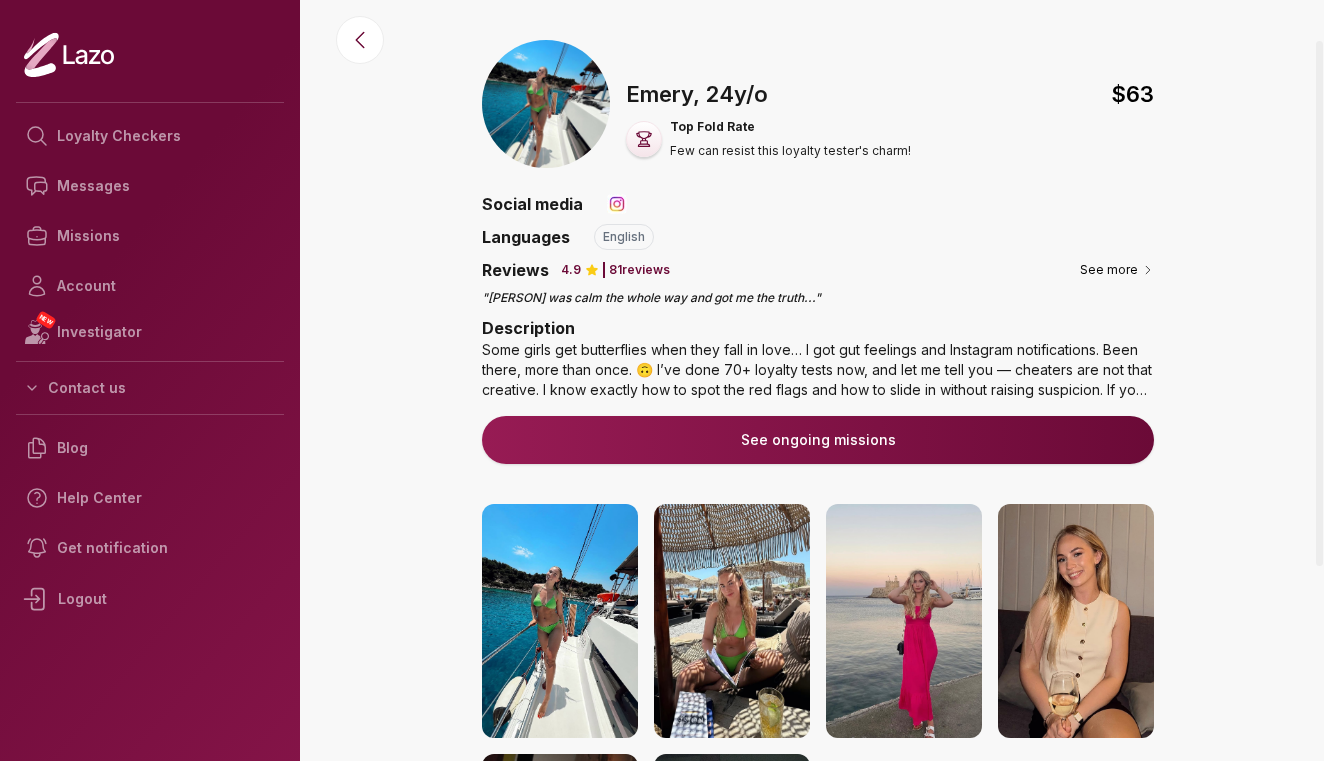 click on "Some girls get butterflies when they fall in love… I got gut feelings and Instagram notifications. Been there, more than once. 🙃
I’ve done 70+ loyalty tests now, and let me tell you — cheaters are not that creative. I know exactly how to spot the red flags and how to slide in without raising suspicion.
If you feel like something’s off, let’s stop wondering and start knowing. I’ll keep everything private, follow your instructions, and block him after the test. You’re not alone in this. ❤️" at bounding box center (818, 370) 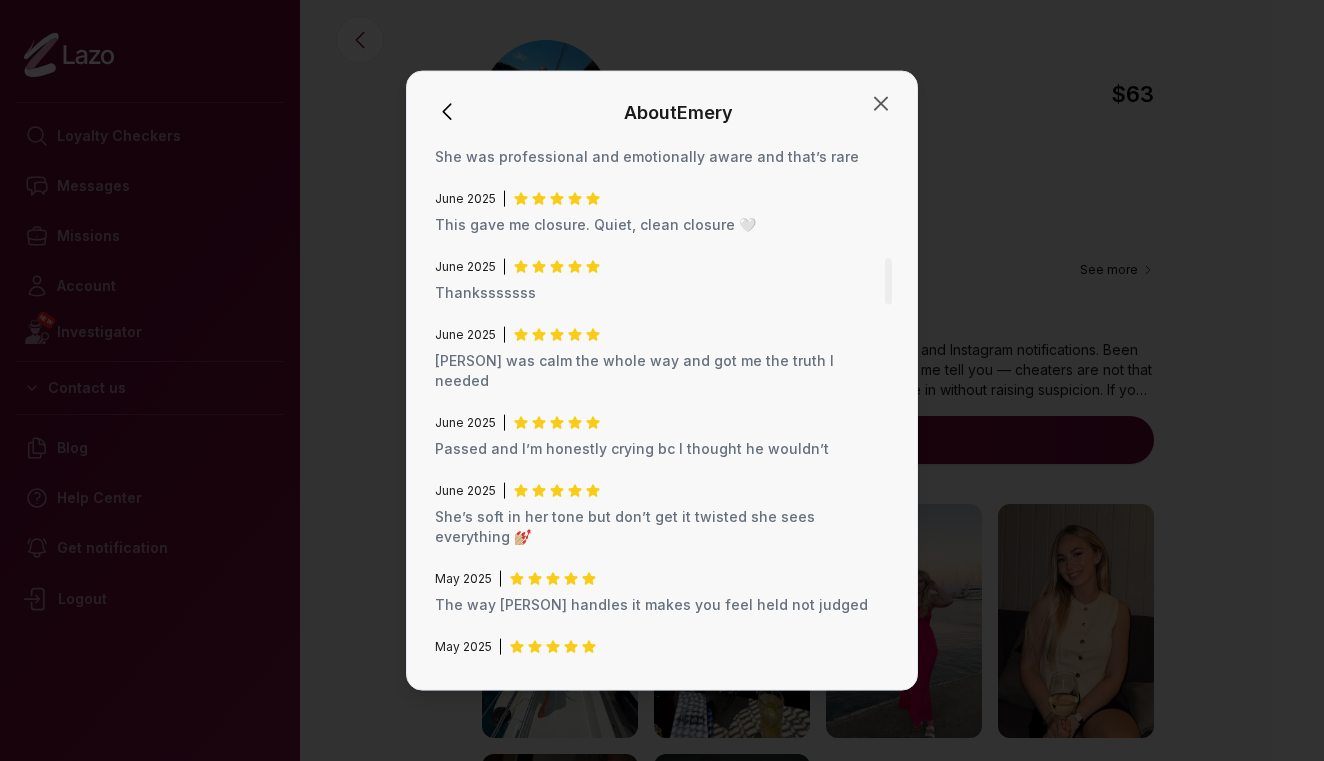 scroll, scrollTop: 1340, scrollLeft: 0, axis: vertical 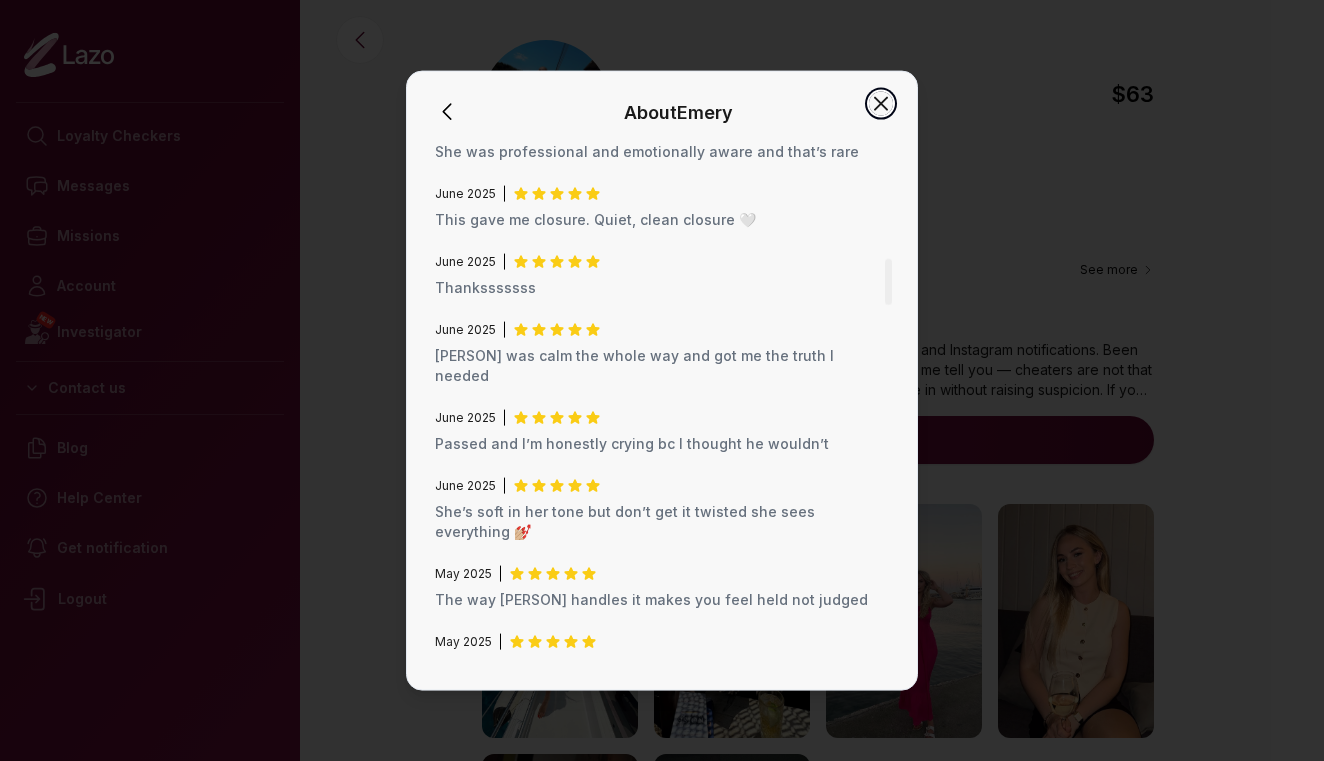 click 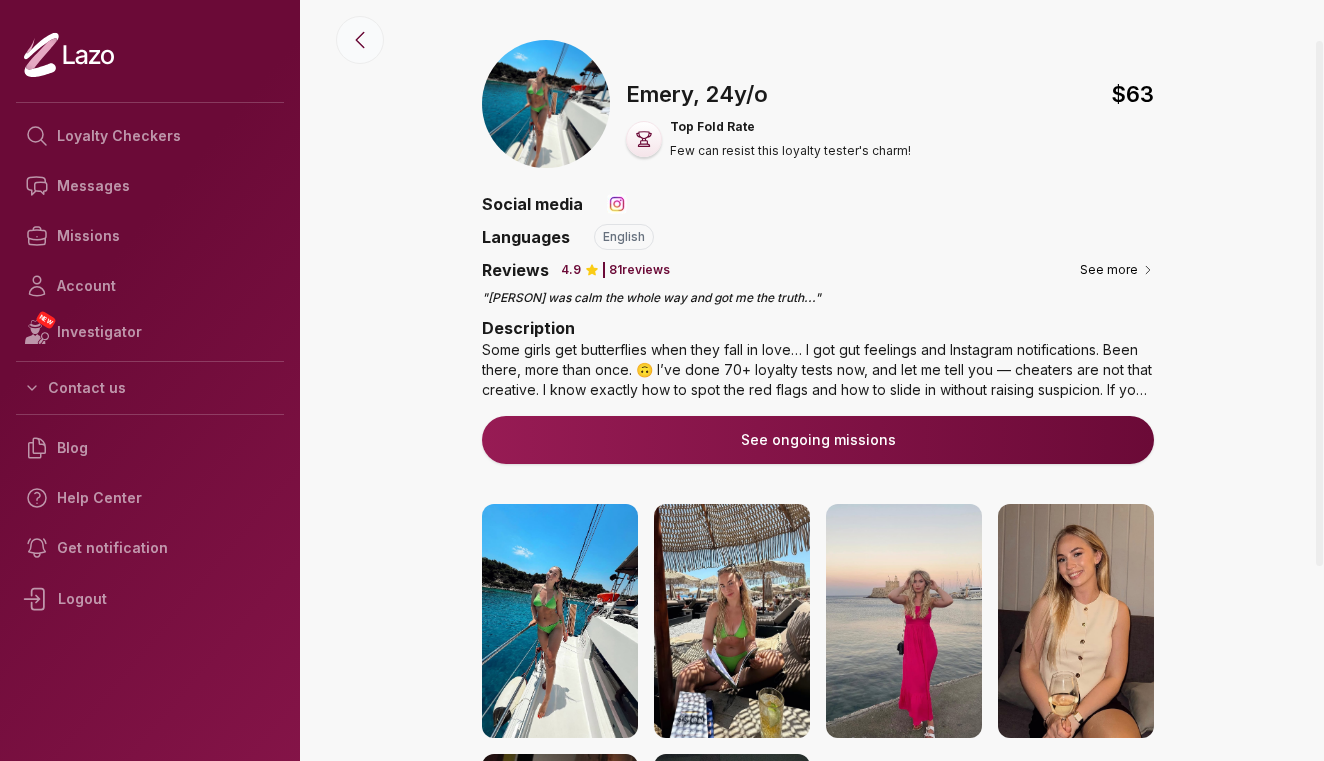 click 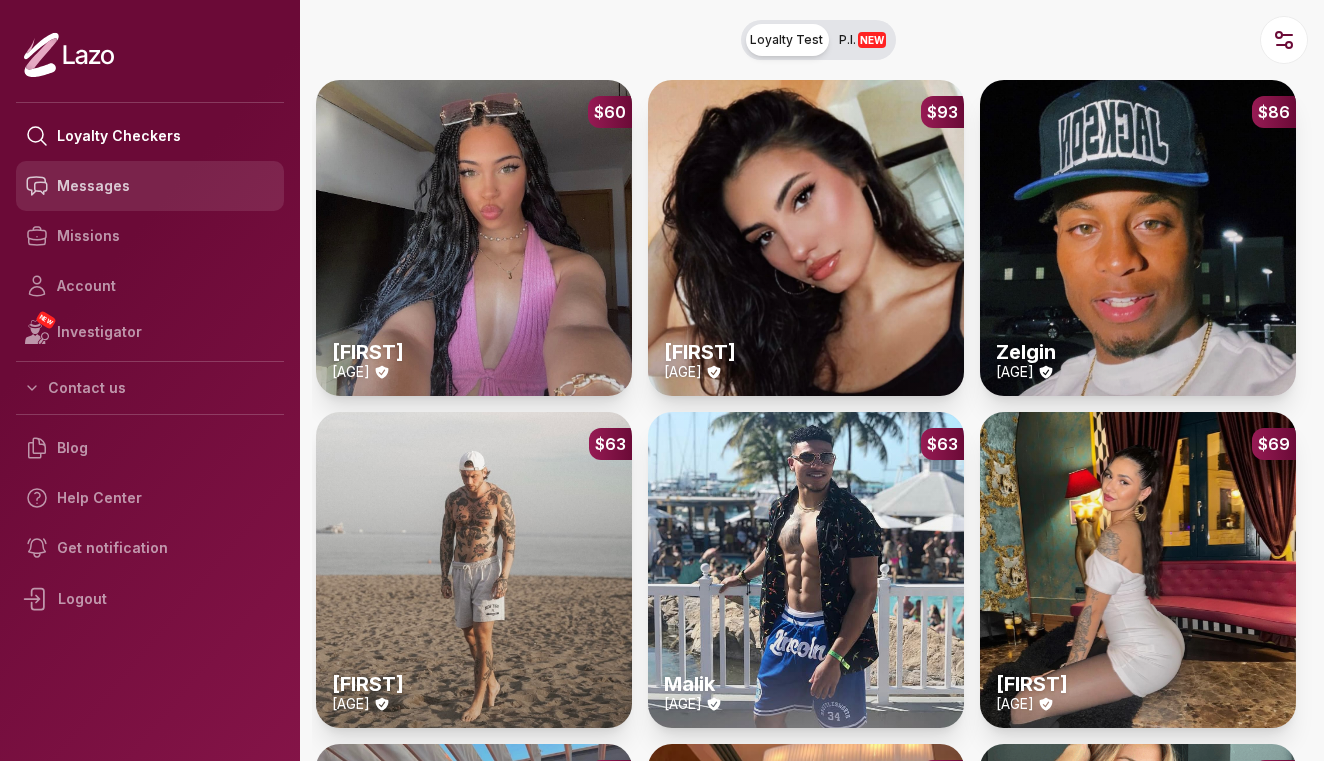 click on "Messages" at bounding box center [150, 186] 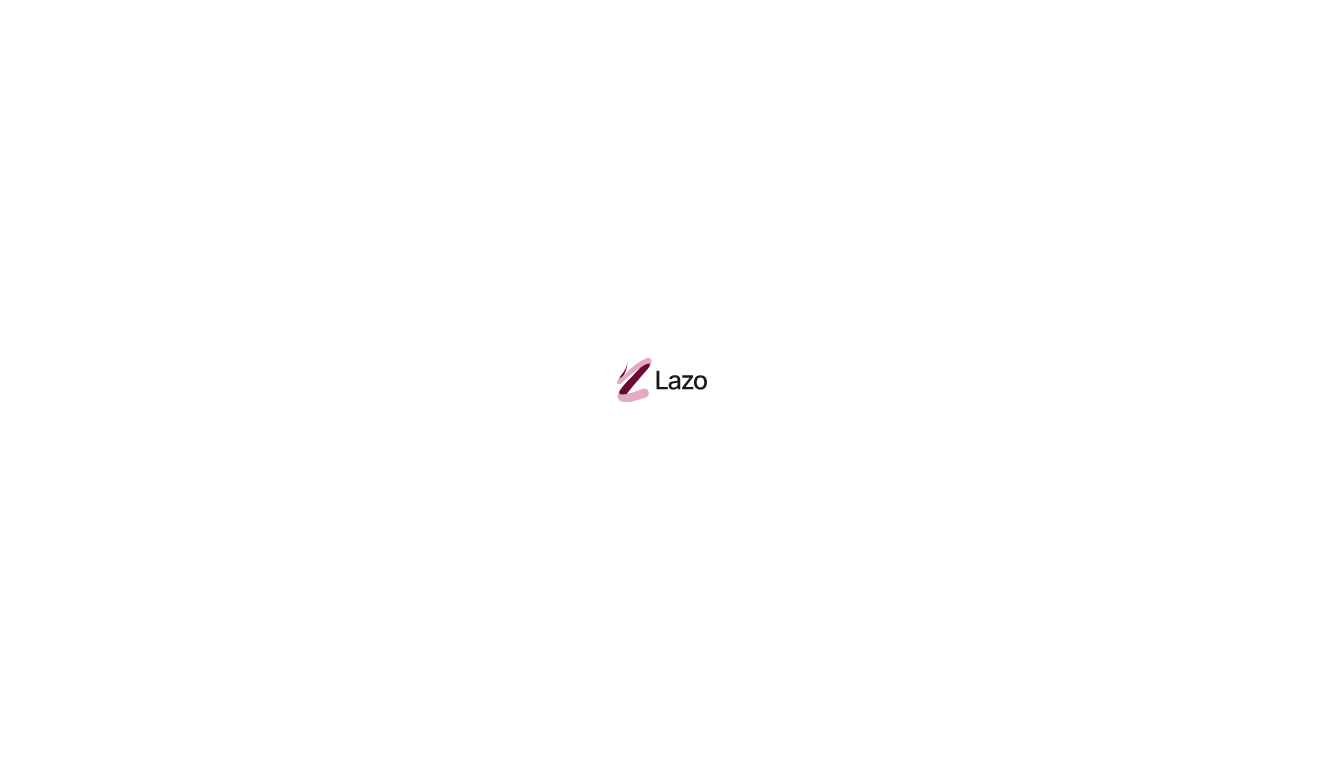 scroll, scrollTop: 0, scrollLeft: 0, axis: both 